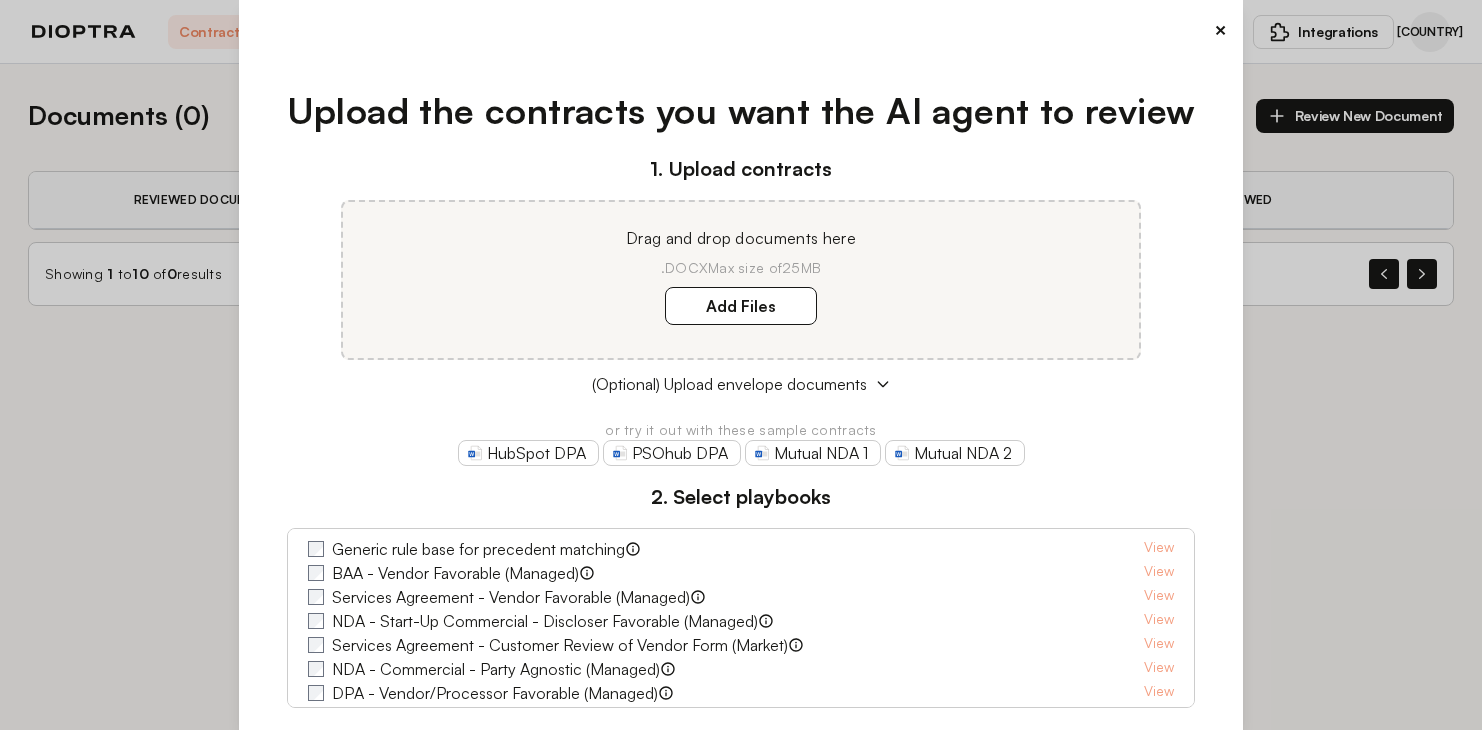 scroll, scrollTop: 0, scrollLeft: 0, axis: both 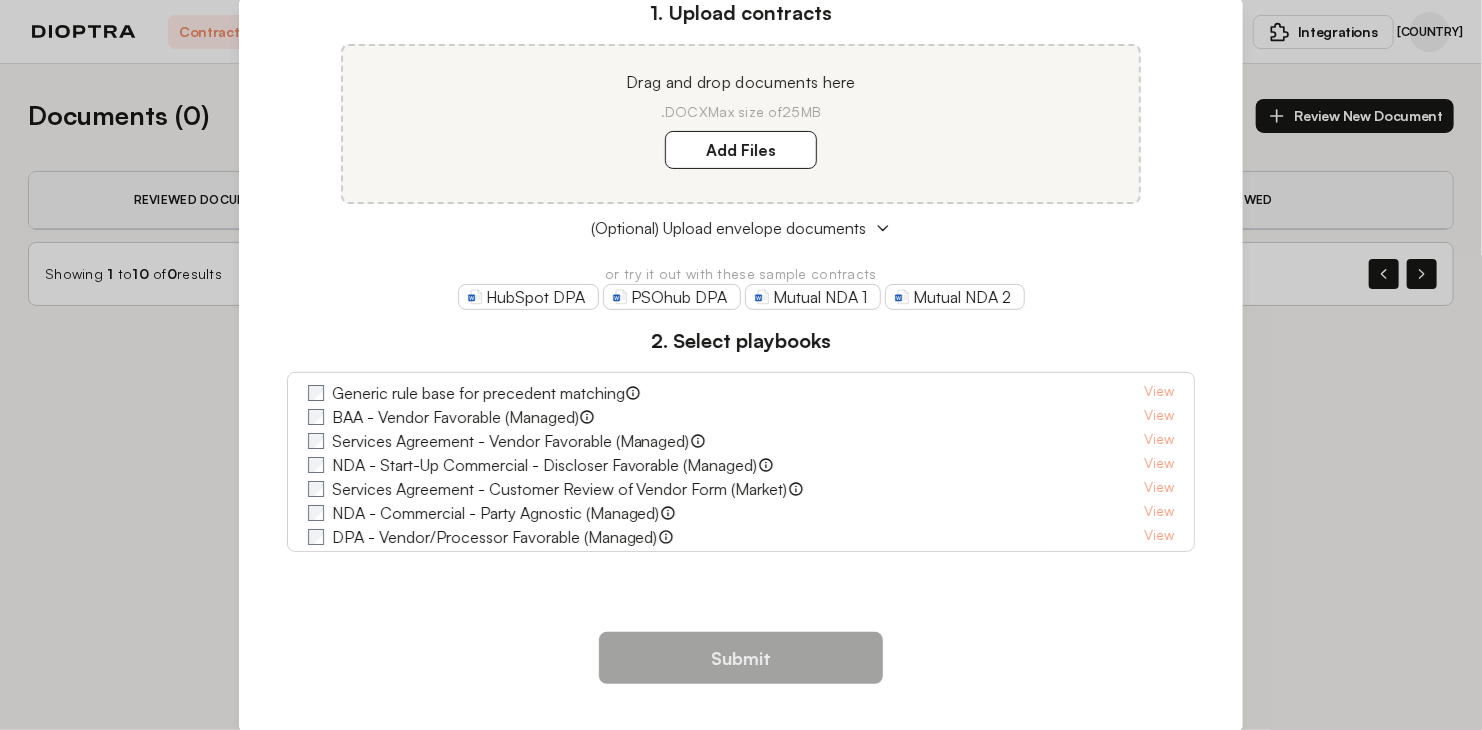 click on "Generic rule base for precedent matching" at bounding box center [474, 393] 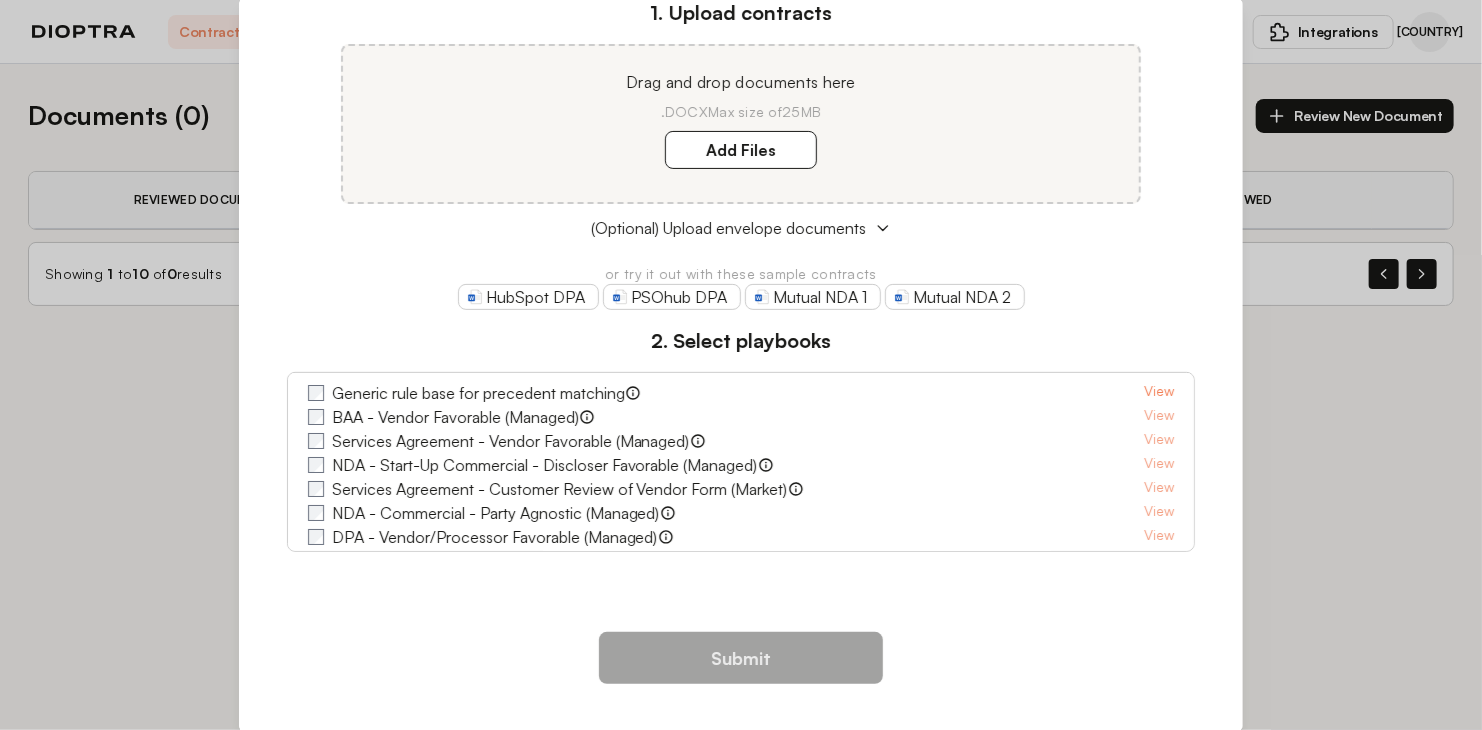 click on "View" at bounding box center [1159, 393] 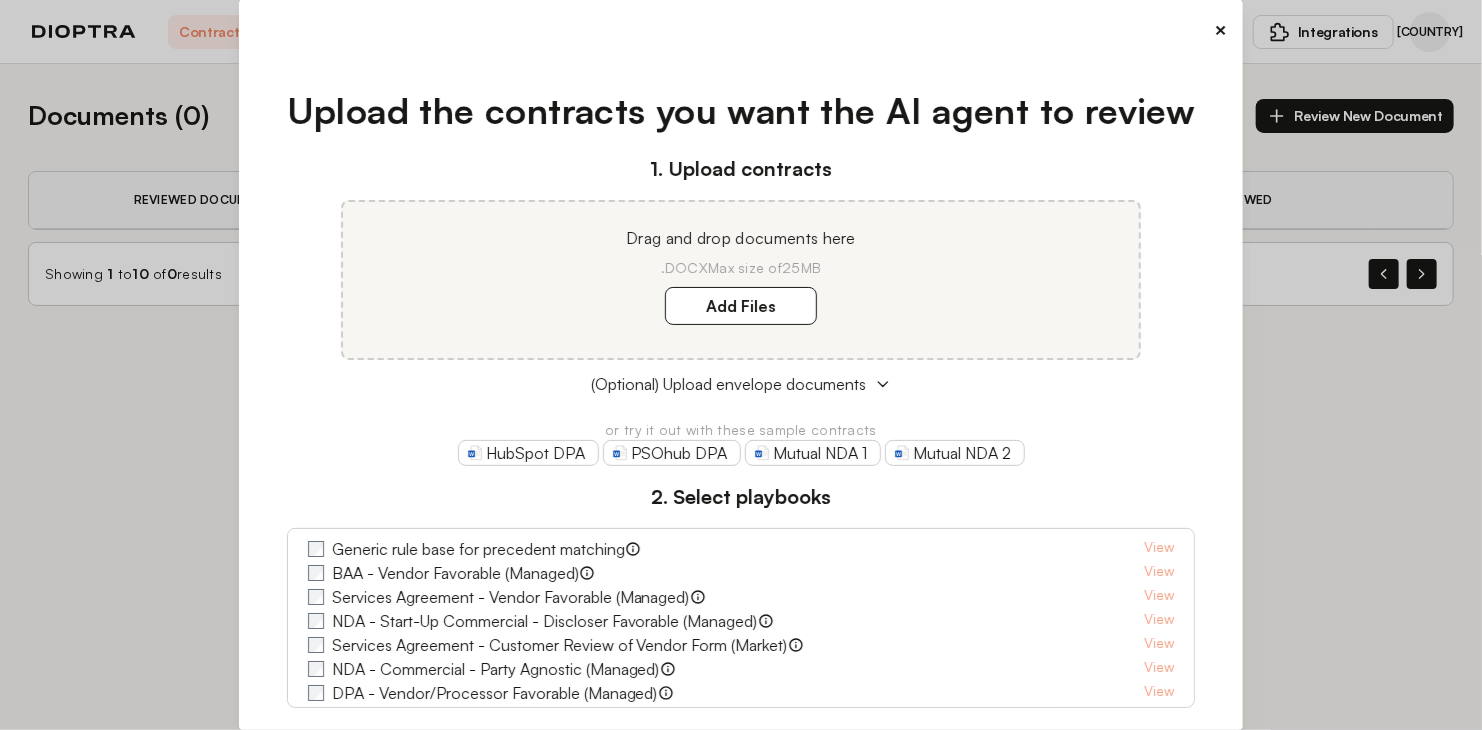 click on "×" at bounding box center (1220, 30) 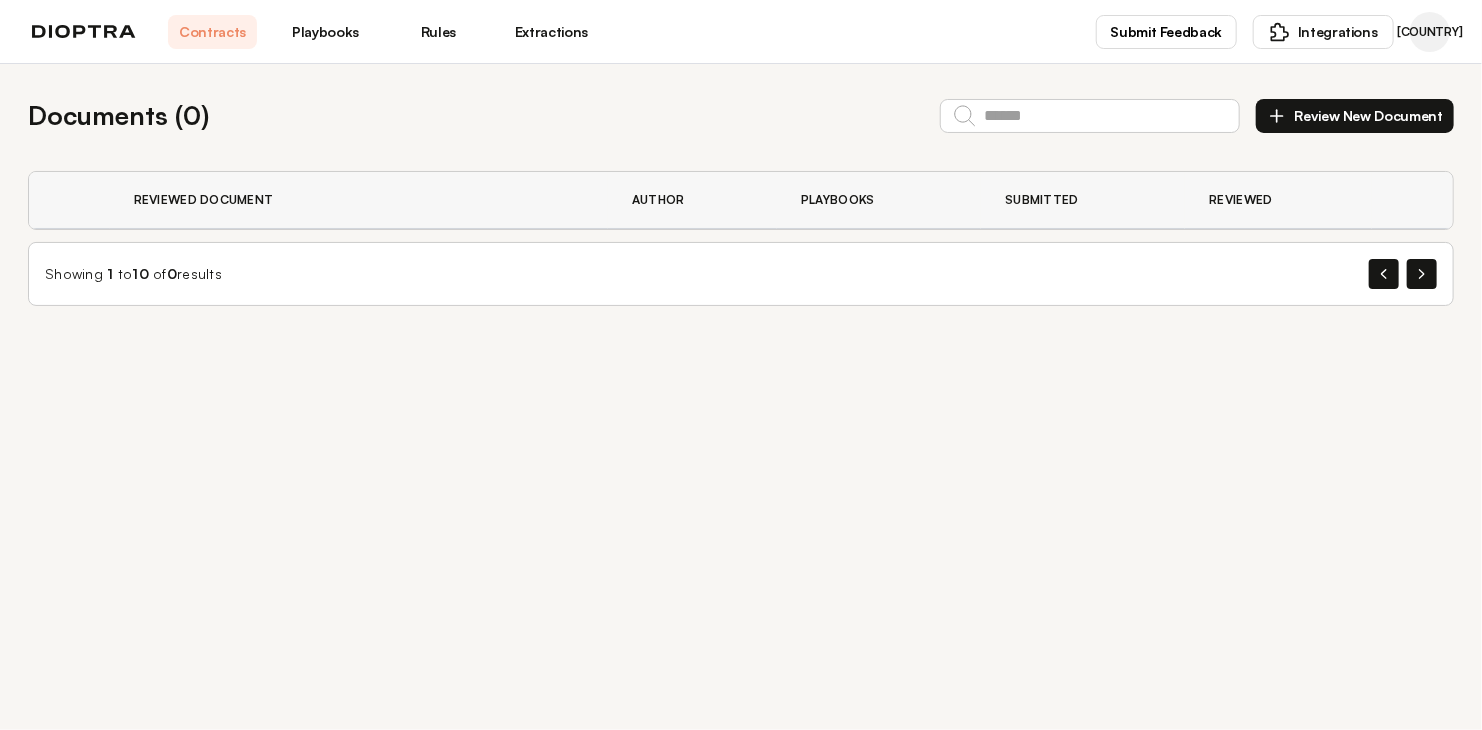 click at bounding box center (1277, 116) 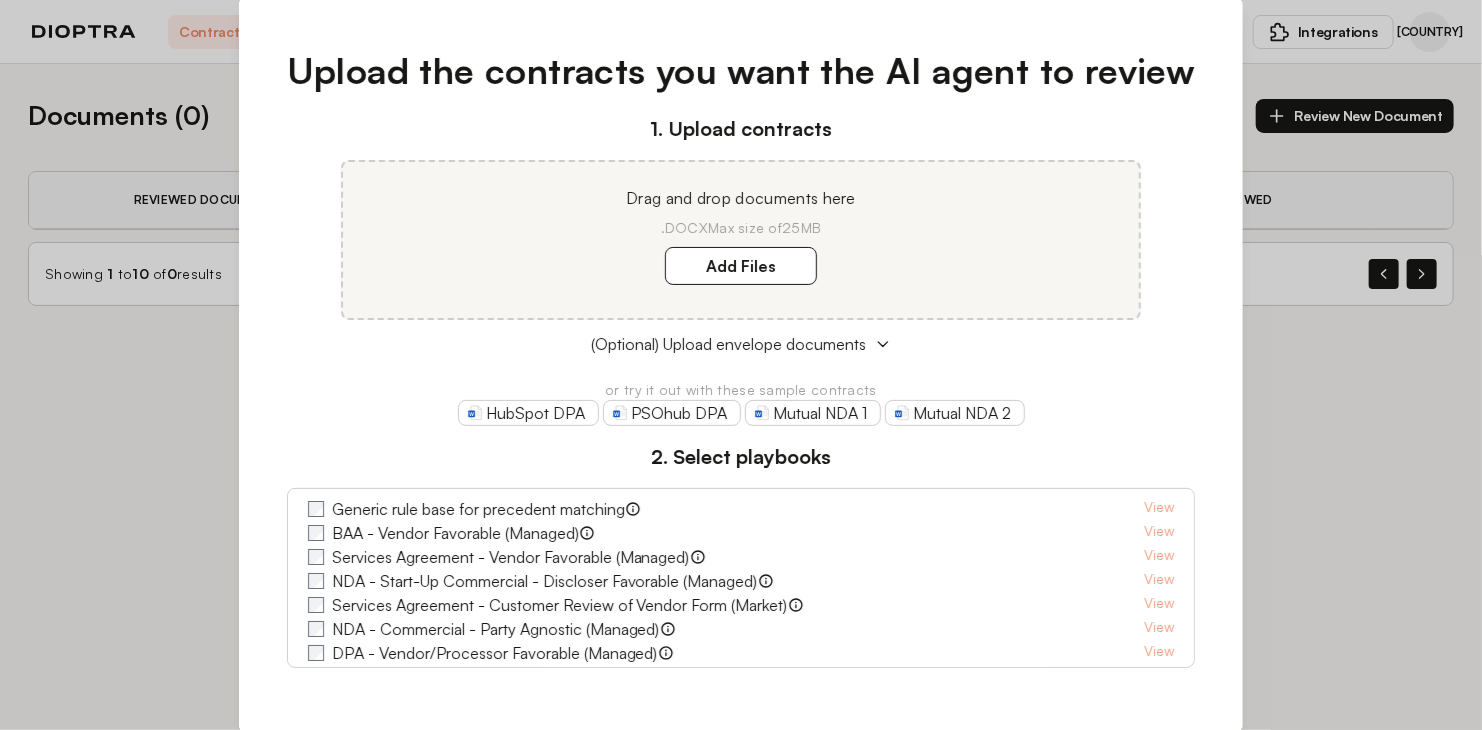 scroll, scrollTop: 0, scrollLeft: 0, axis: both 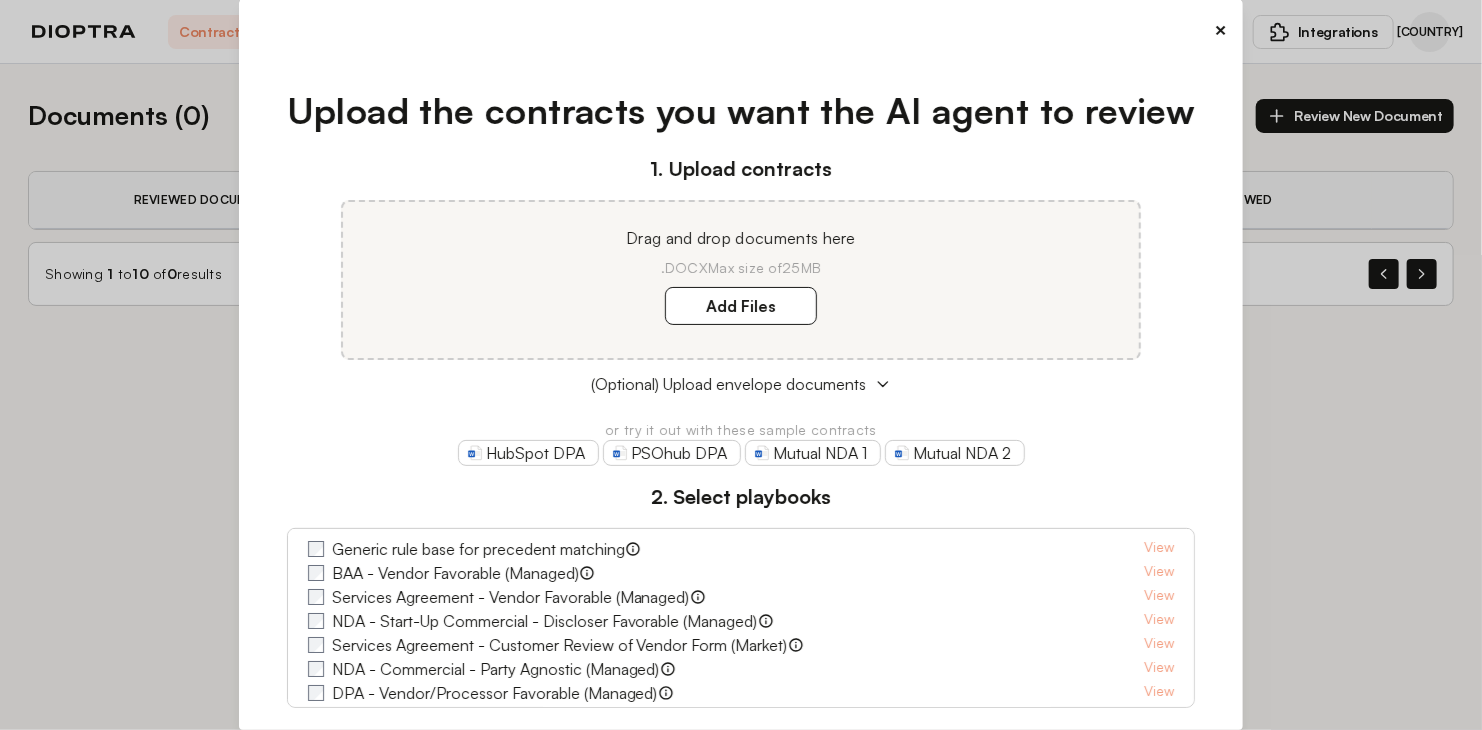 click on "× Upload the contracts you want the AI agent to review 1. Upload contracts Drag and drop documents here .DOCX  Max size of  25MB Add Files (Optional) Upload envelope documents or try it out with these sample contracts     HubSpot DPA     PSOhub DPA     Mutual NDA 1     Mutual NDA 2   2. Select playbooks Generic rule base for precedent matching   View BAA - Vendor Favorable (Managed) Dioptra's out of the box playbook for Vendor review of Customer Form BAAs   View Services Agreement - Vendor Favorable (Managed)   View NDA - Start-Up Commercial - Discloser Favorable (Managed)   View Services Agreement - Customer Review of Vendor Form (Market)   View NDA - Commercial - Party Agnostic (Managed)   View DPA - Vendor/Processor Favorable (Managed) GDPR compliant DPA playbook for vendors reviewing customer paper   View NDA - M&A - Buyer Favorable (Managed)   View SaaS - Vendor Favorable Essentials (Managed)   View SPA (Buyer Favorable)   View SaaS - Customer Favorable (Managed)   View   View Submit" at bounding box center [741, 365] 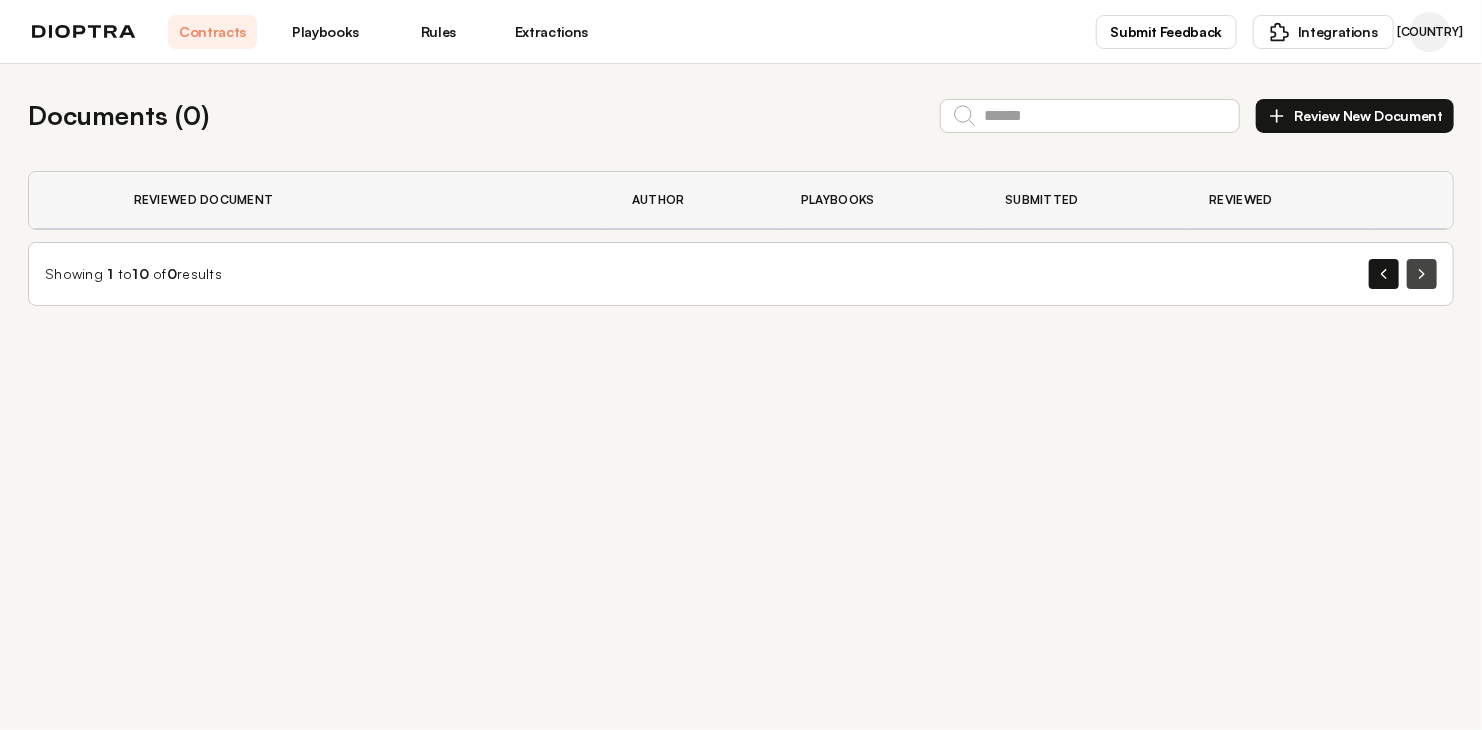 click at bounding box center (1384, 274) 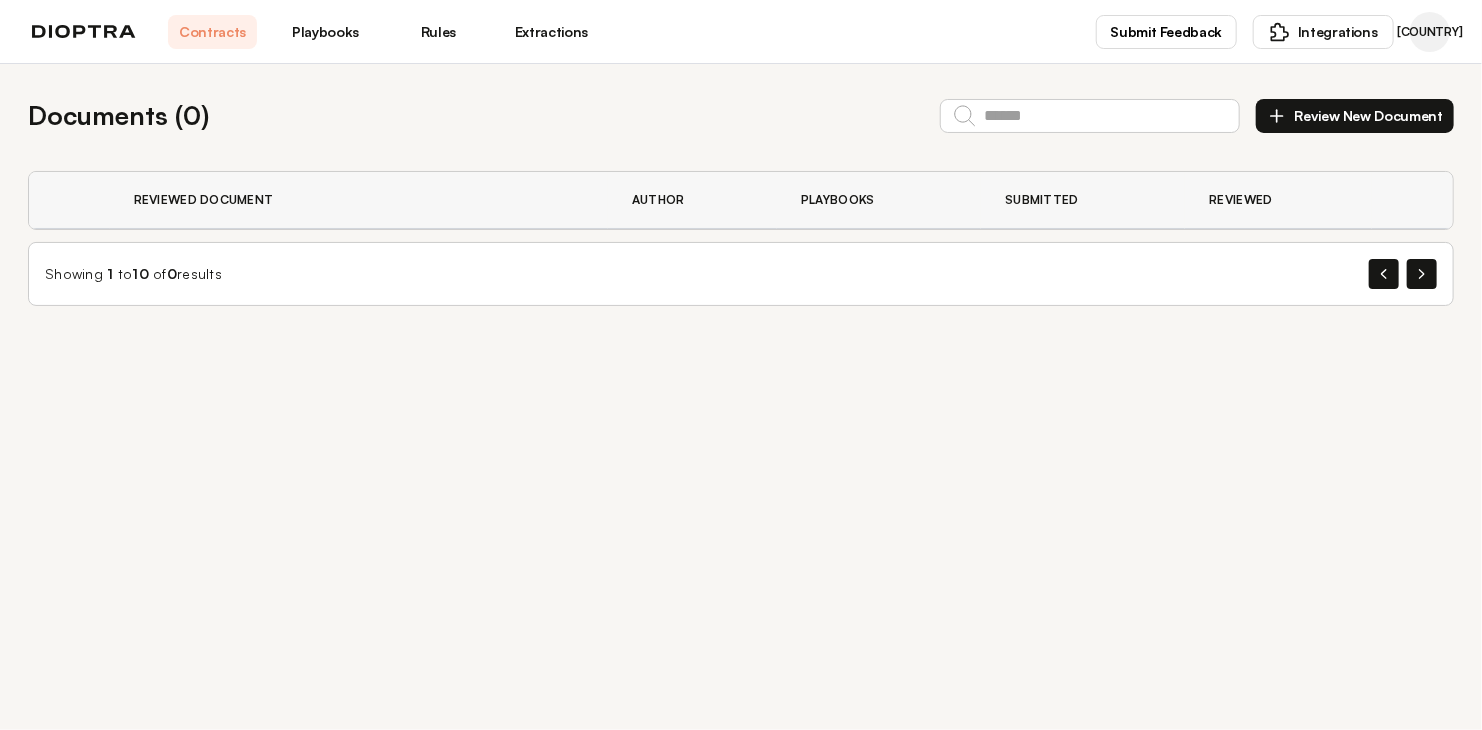 click at bounding box center (1403, 274) 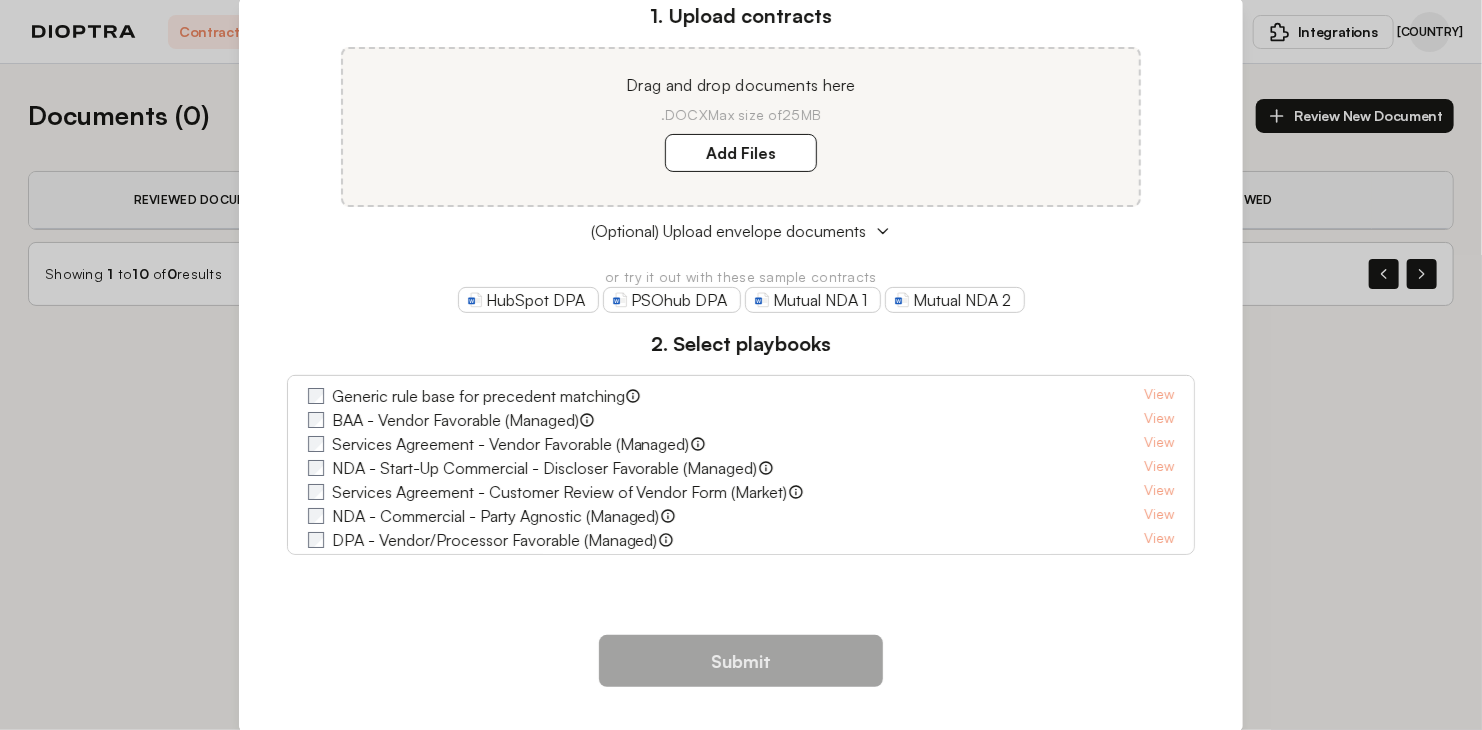 scroll, scrollTop: 156, scrollLeft: 0, axis: vertical 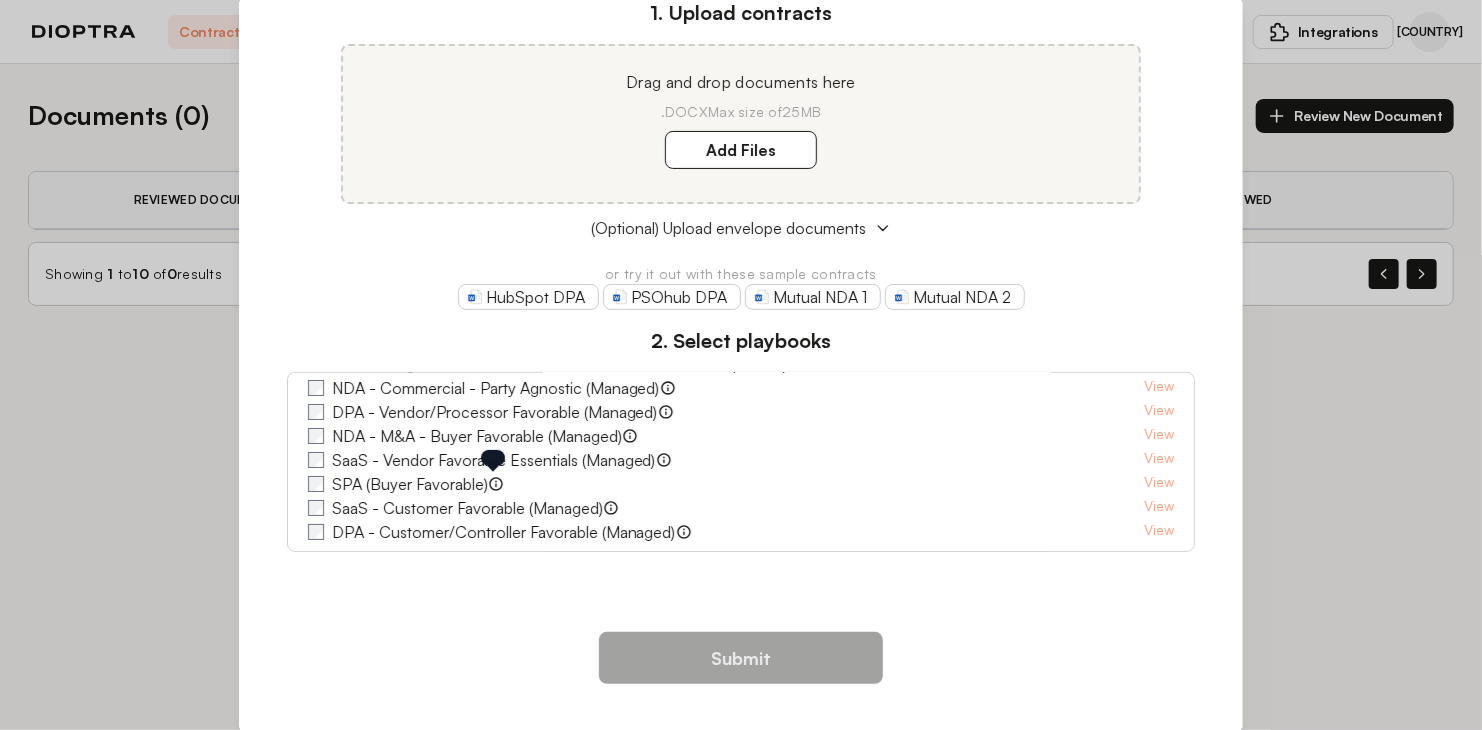 click at bounding box center [496, 484] 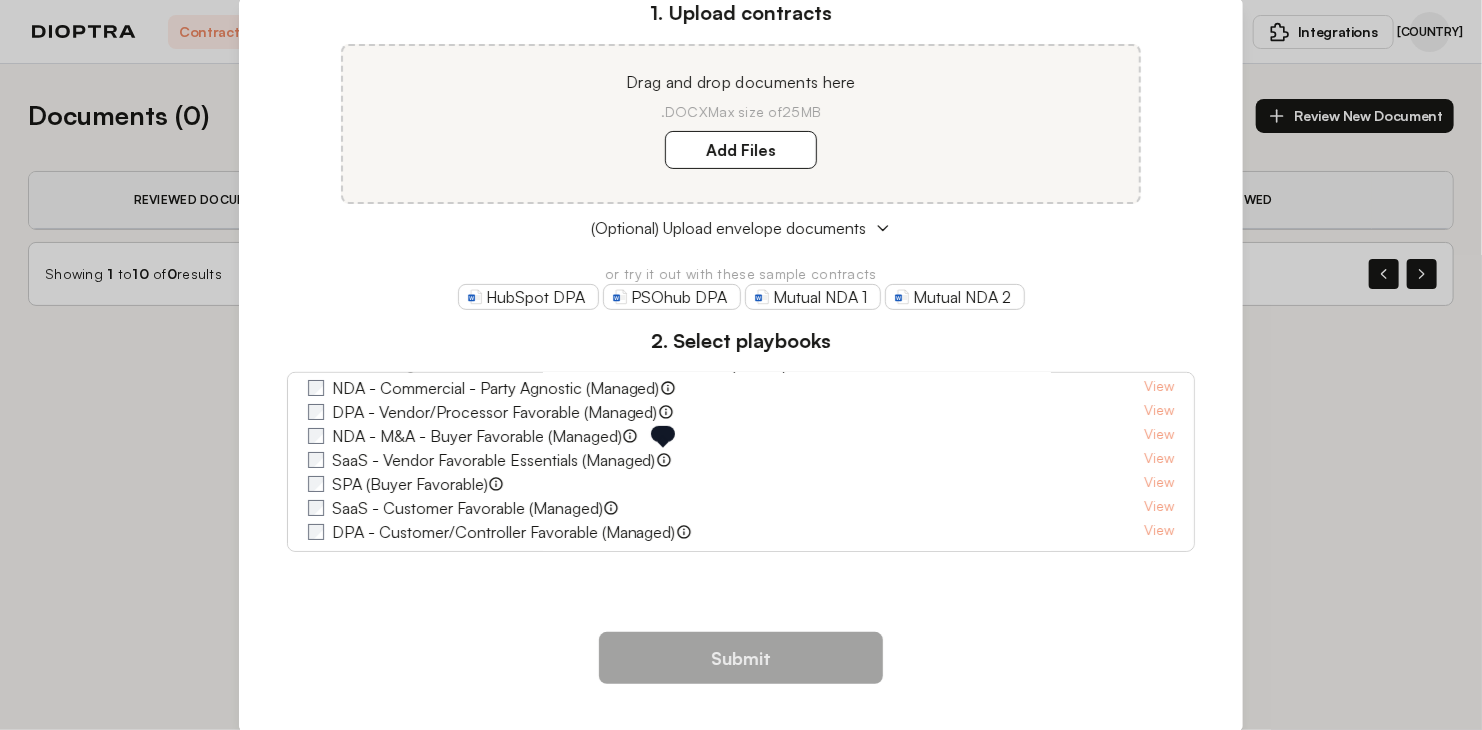 click at bounding box center [664, 460] 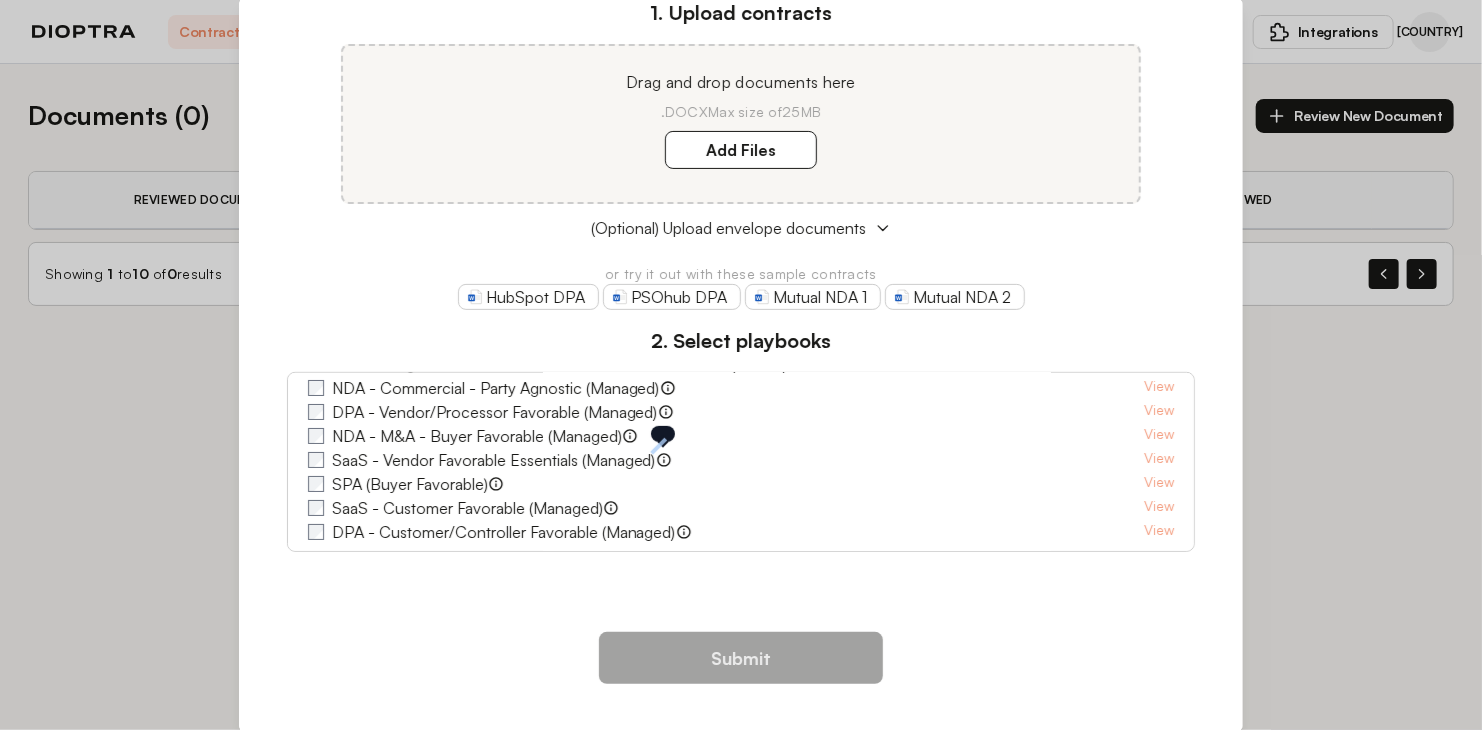 click at bounding box center (664, 460) 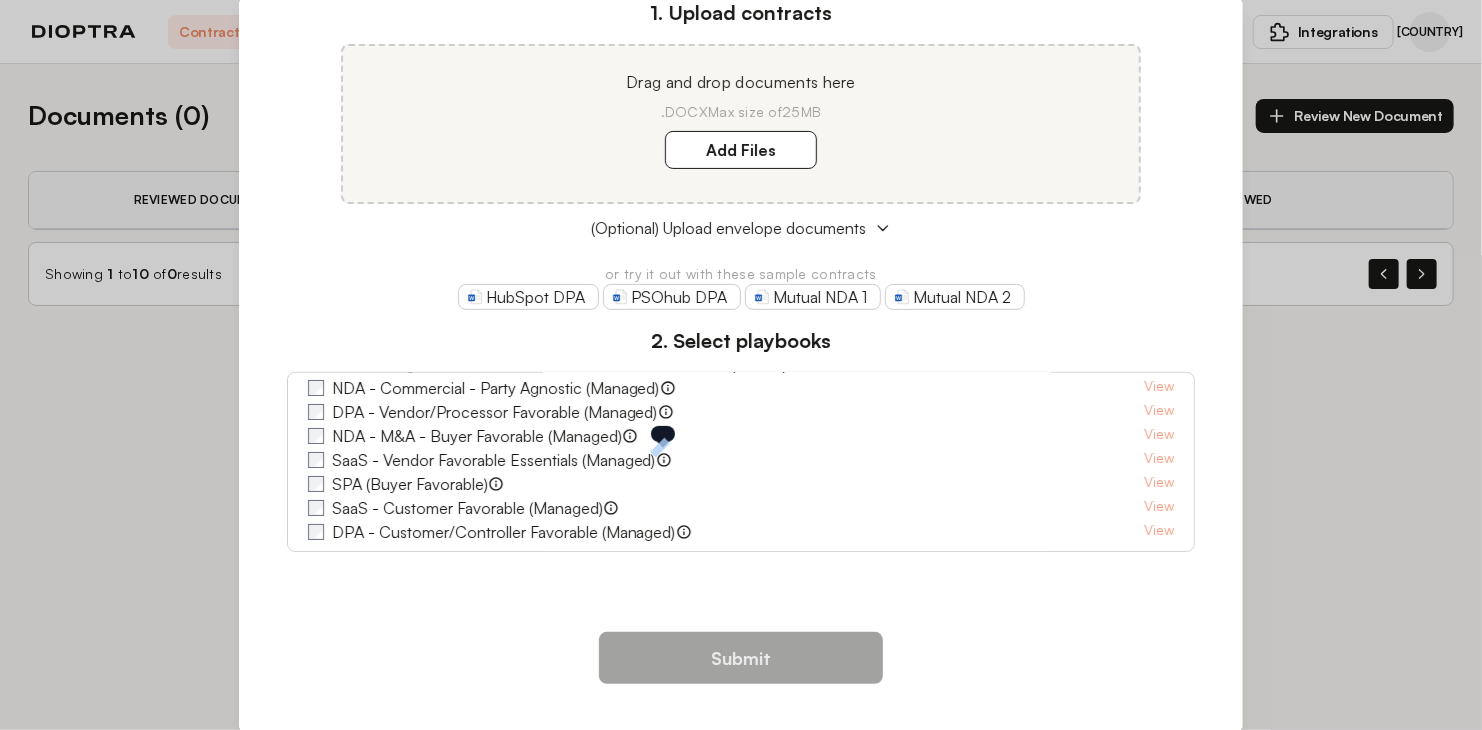 click at bounding box center (664, 460) 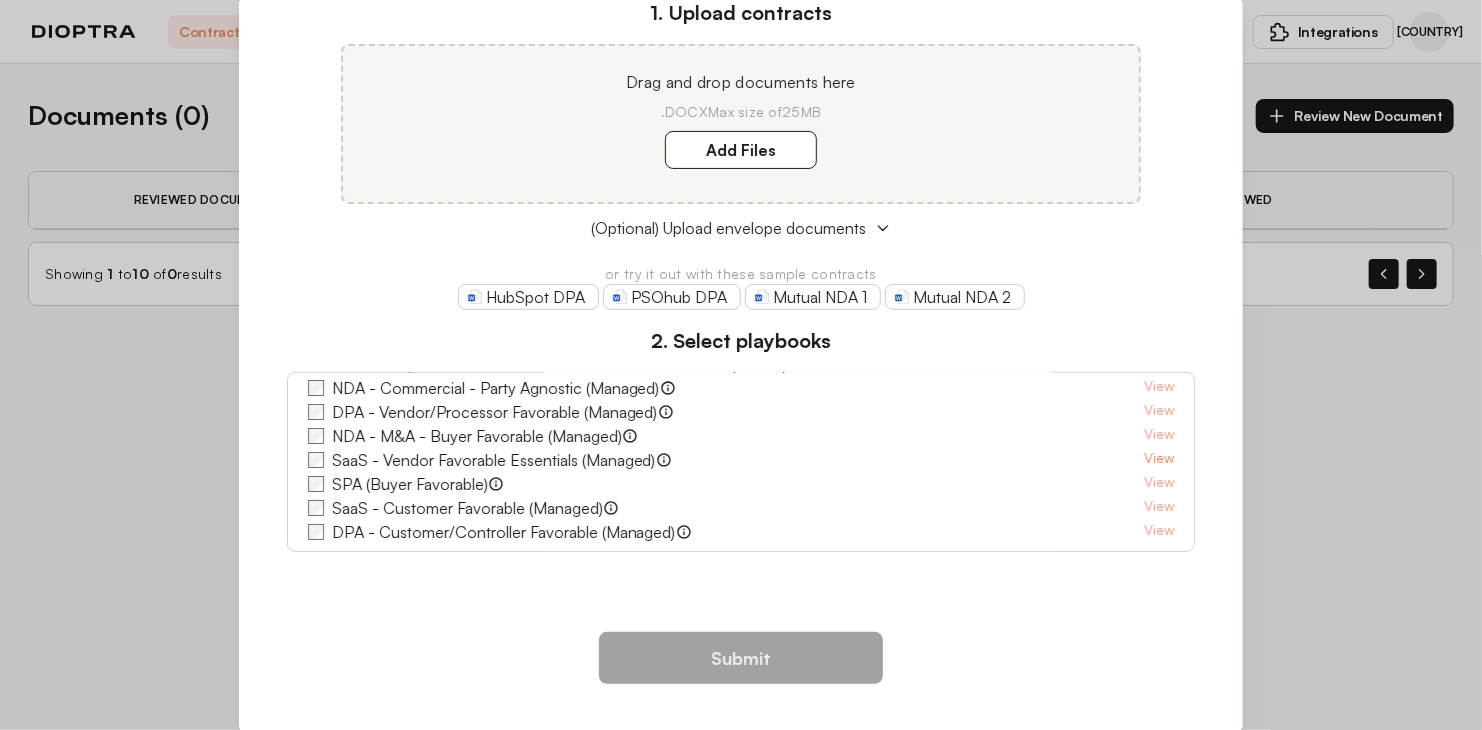 click on "View" at bounding box center (1159, 460) 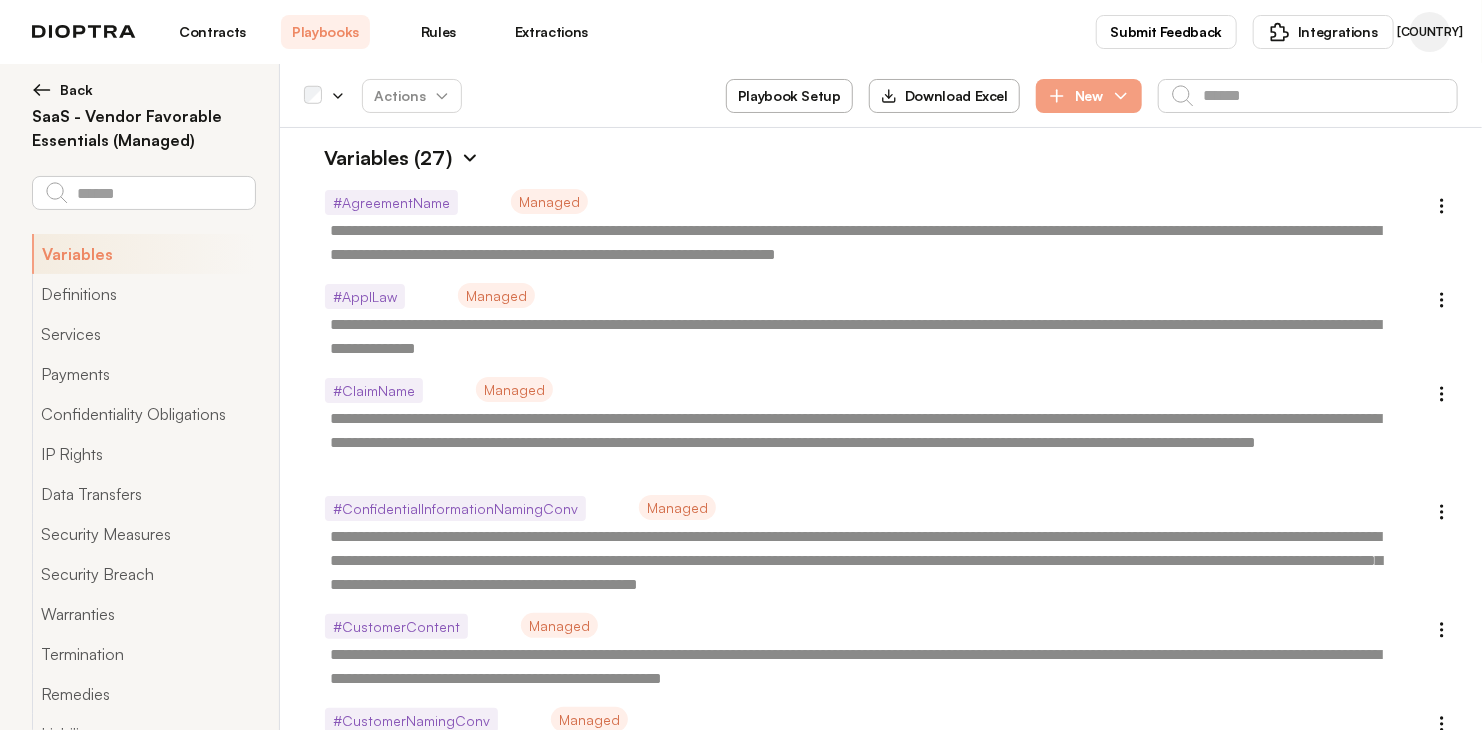 scroll, scrollTop: 0, scrollLeft: 0, axis: both 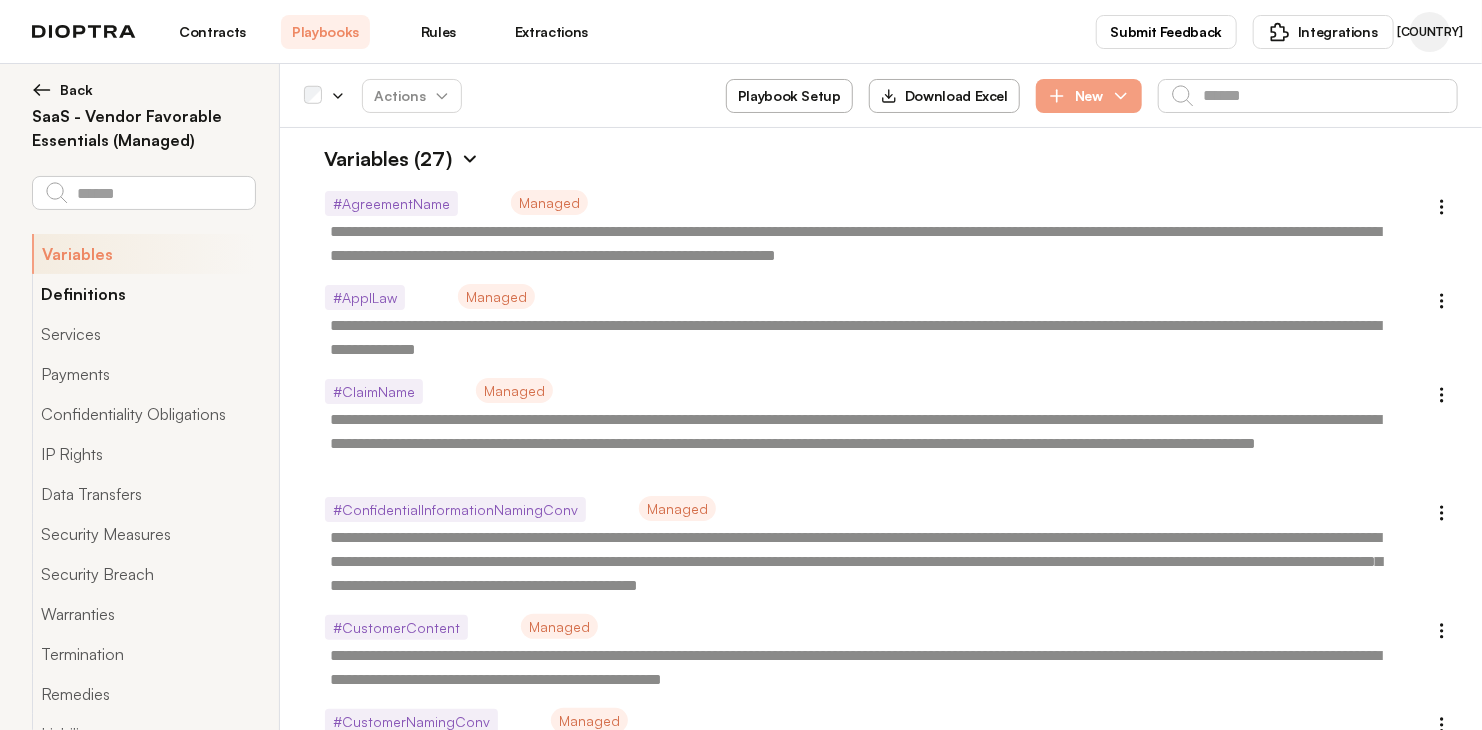 click on "Definitions" at bounding box center [143, 294] 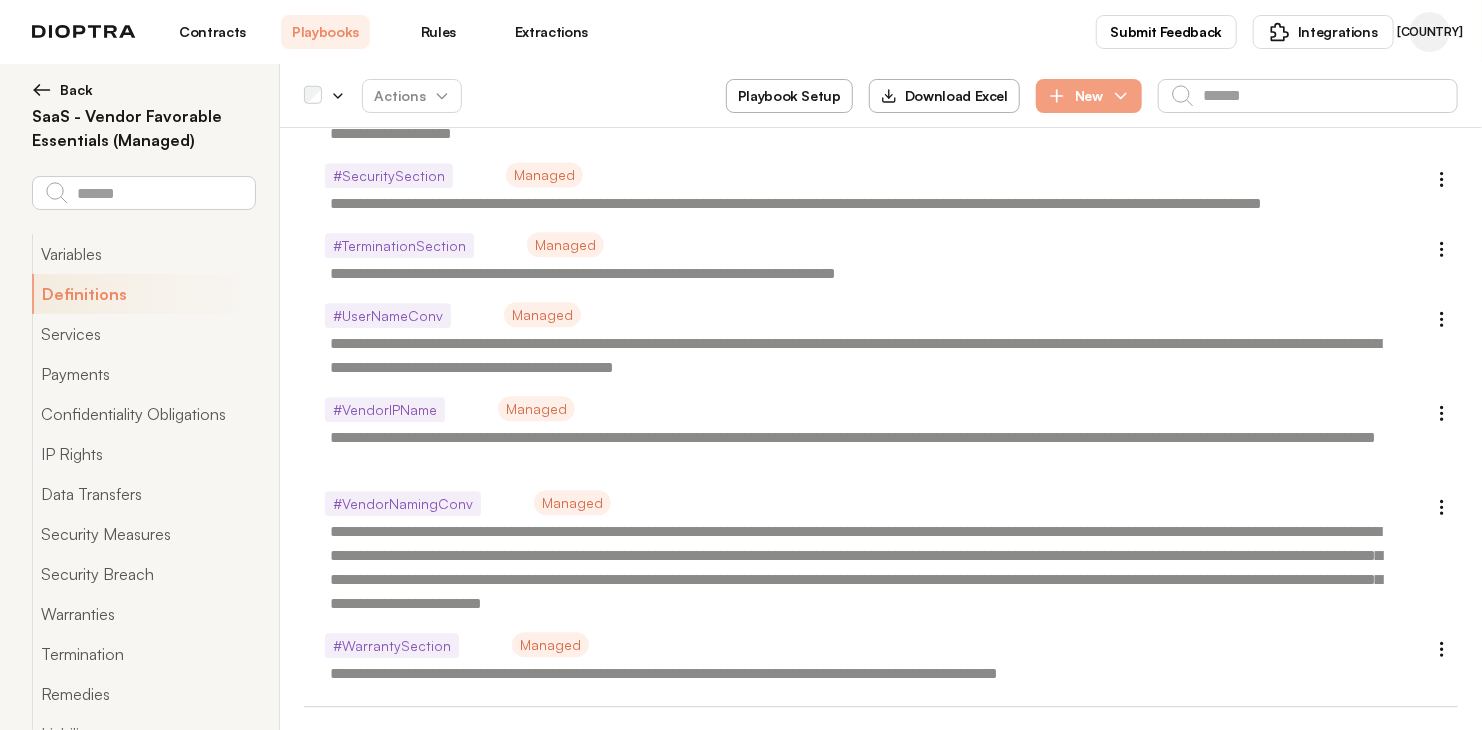 scroll, scrollTop: 2510, scrollLeft: 0, axis: vertical 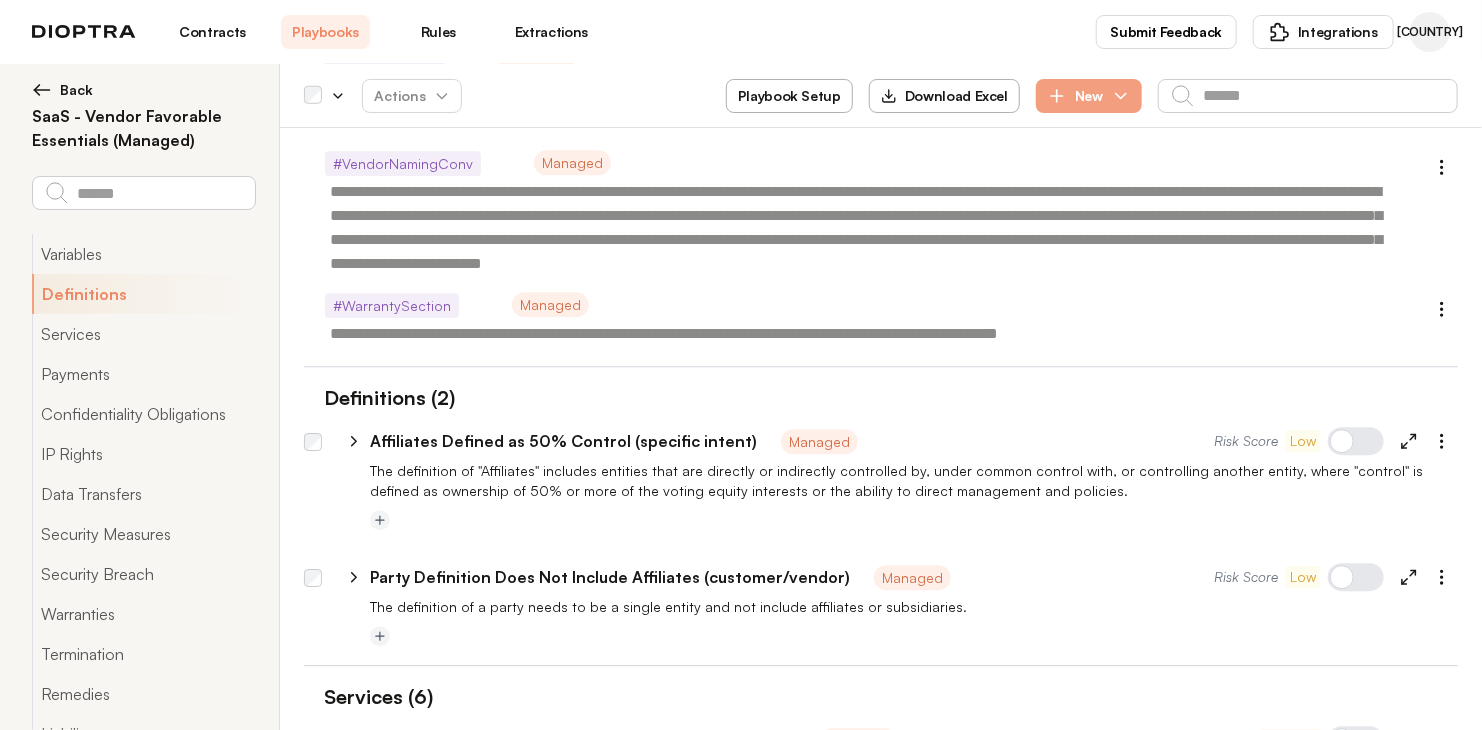 drag, startPoint x: 423, startPoint y: 476, endPoint x: 723, endPoint y: 473, distance: 300.015 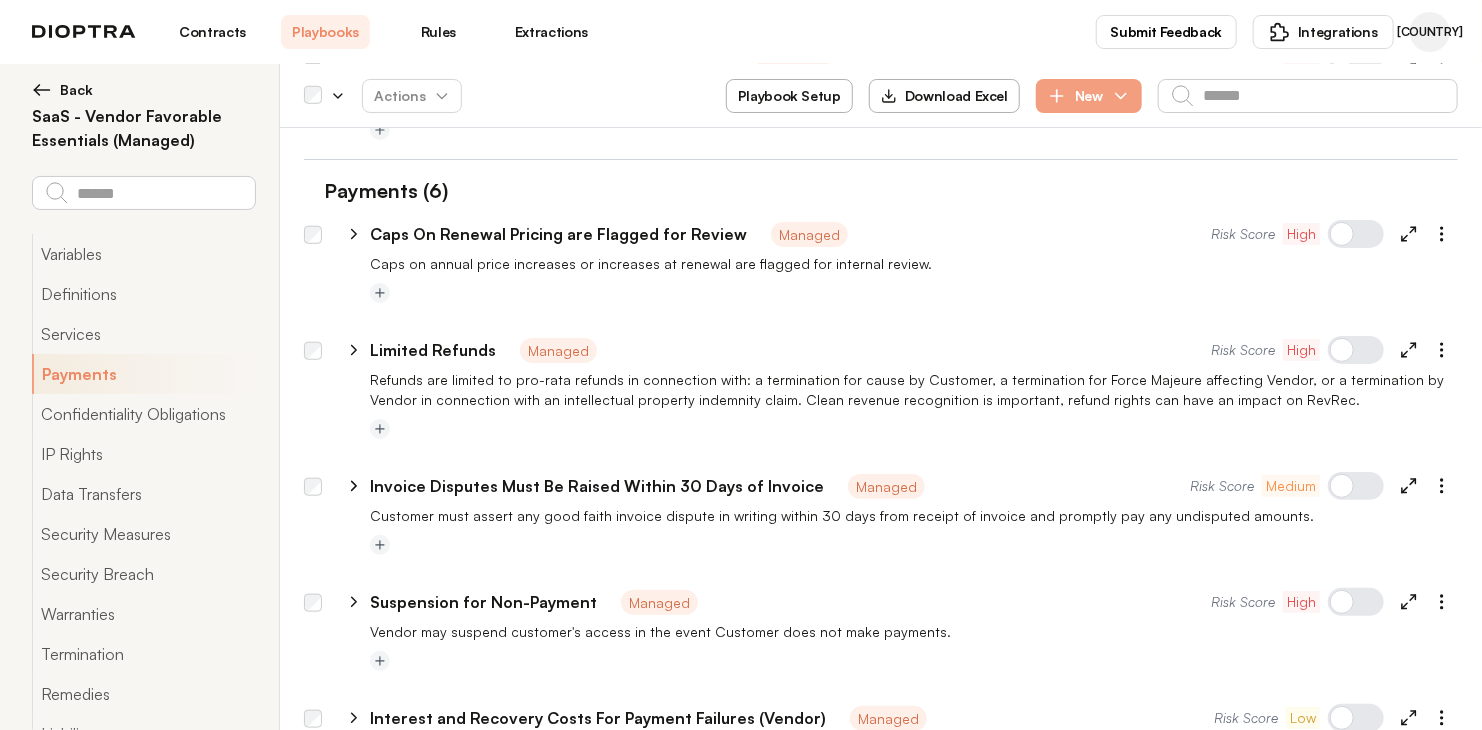 scroll, scrollTop: 3810, scrollLeft: 0, axis: vertical 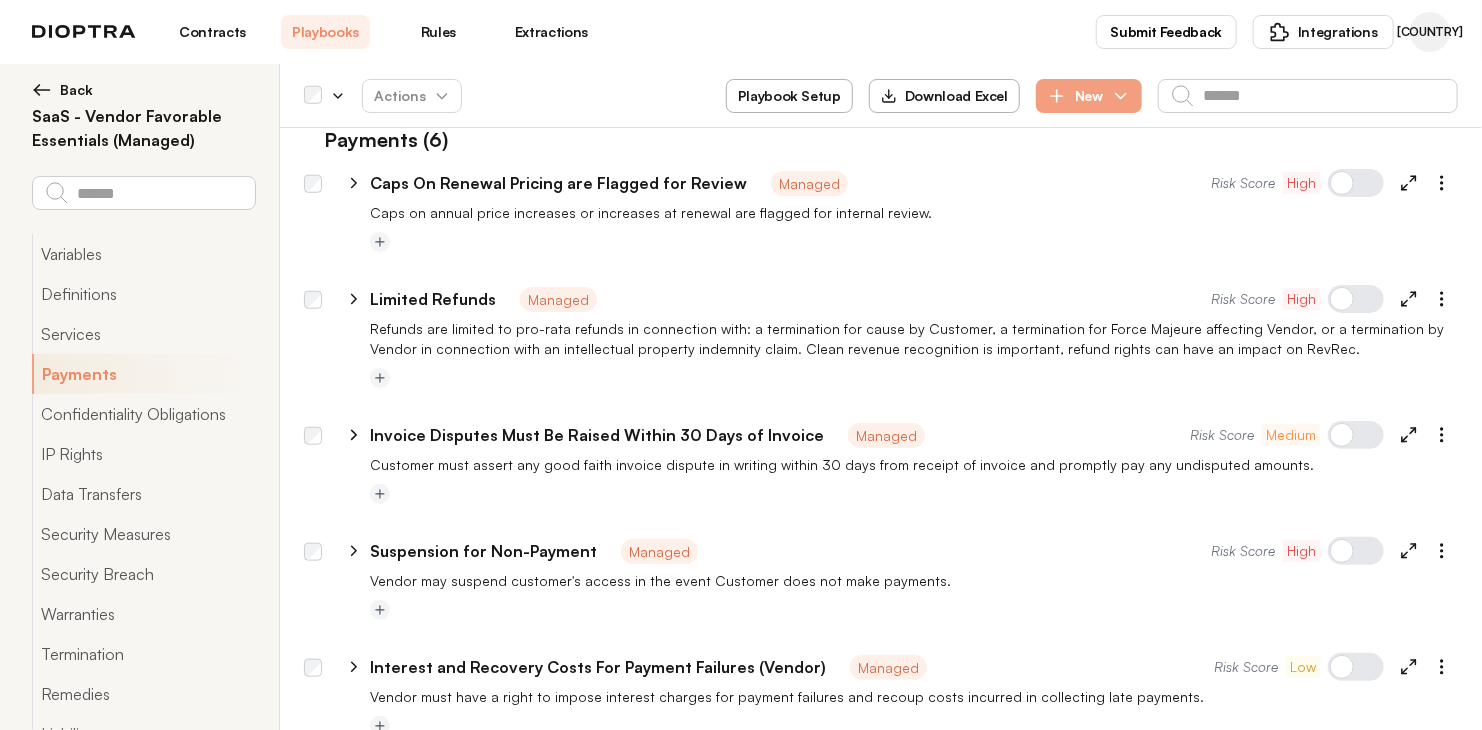 click at bounding box center (42, 90) 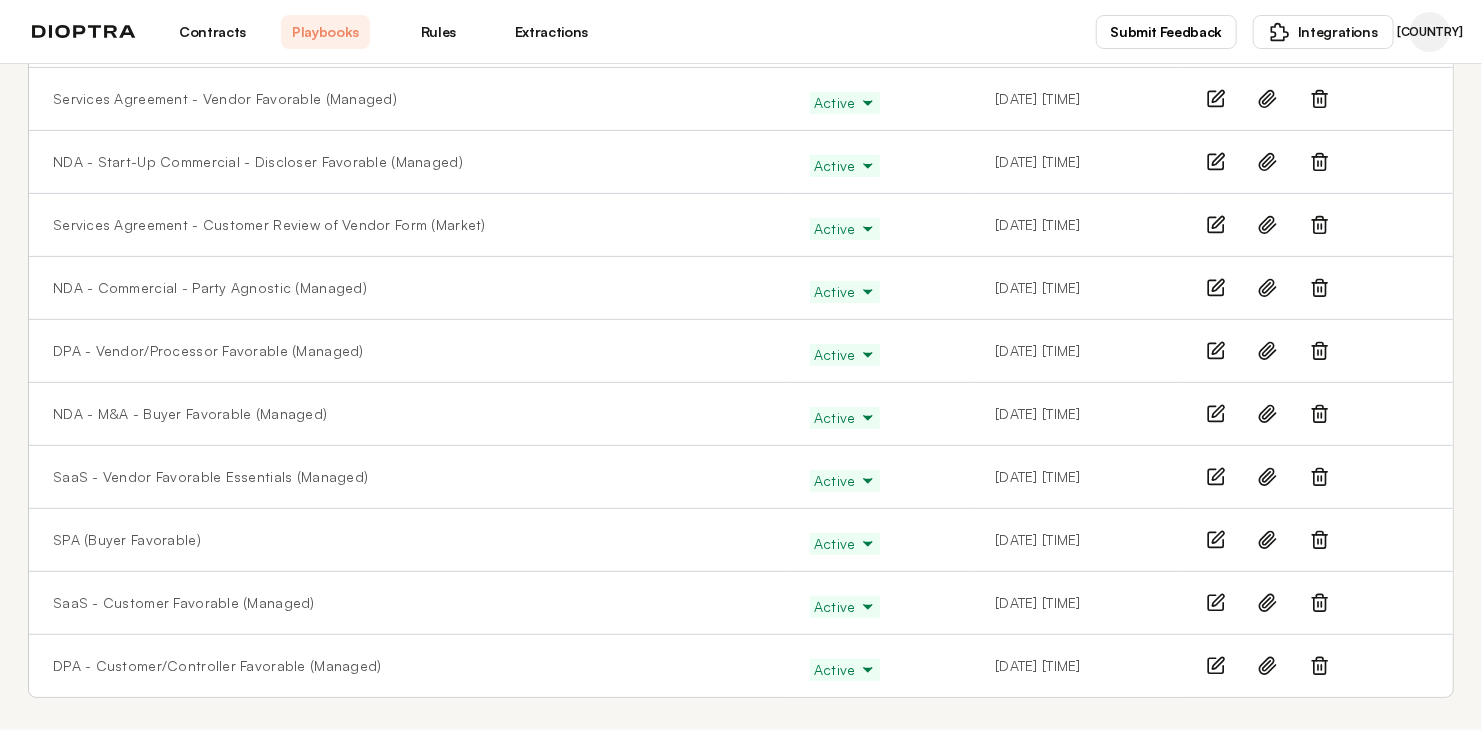 scroll, scrollTop: 0, scrollLeft: 0, axis: both 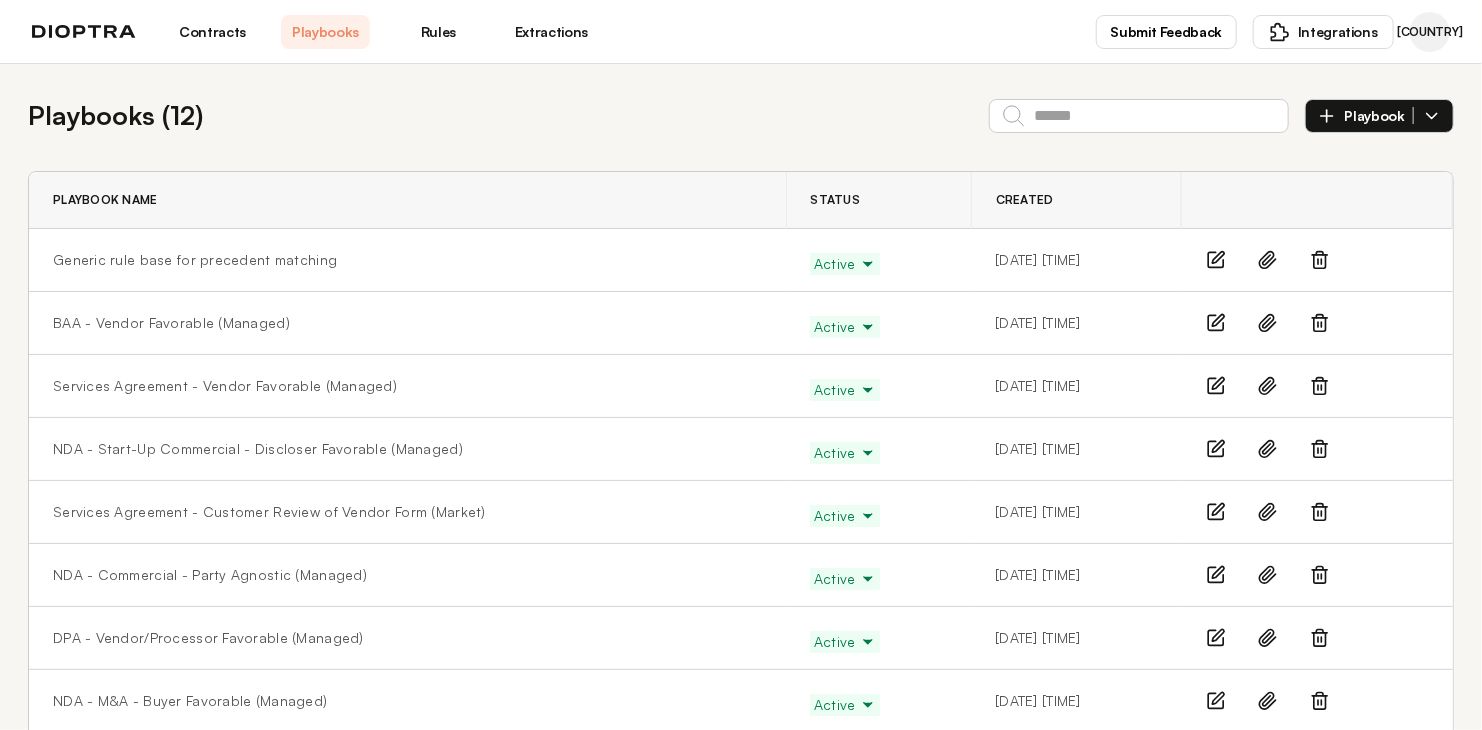 click at bounding box center [84, 32] 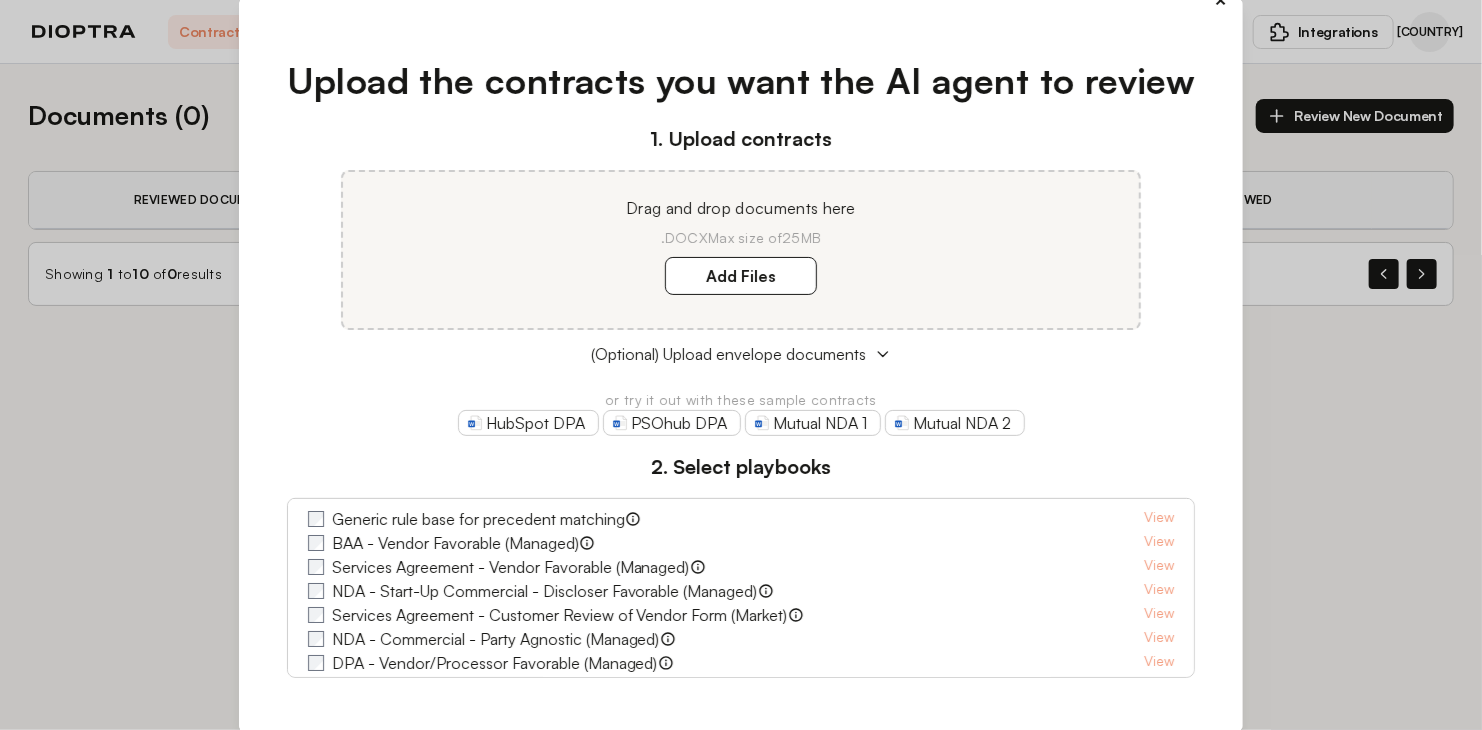 scroll, scrollTop: 0, scrollLeft: 0, axis: both 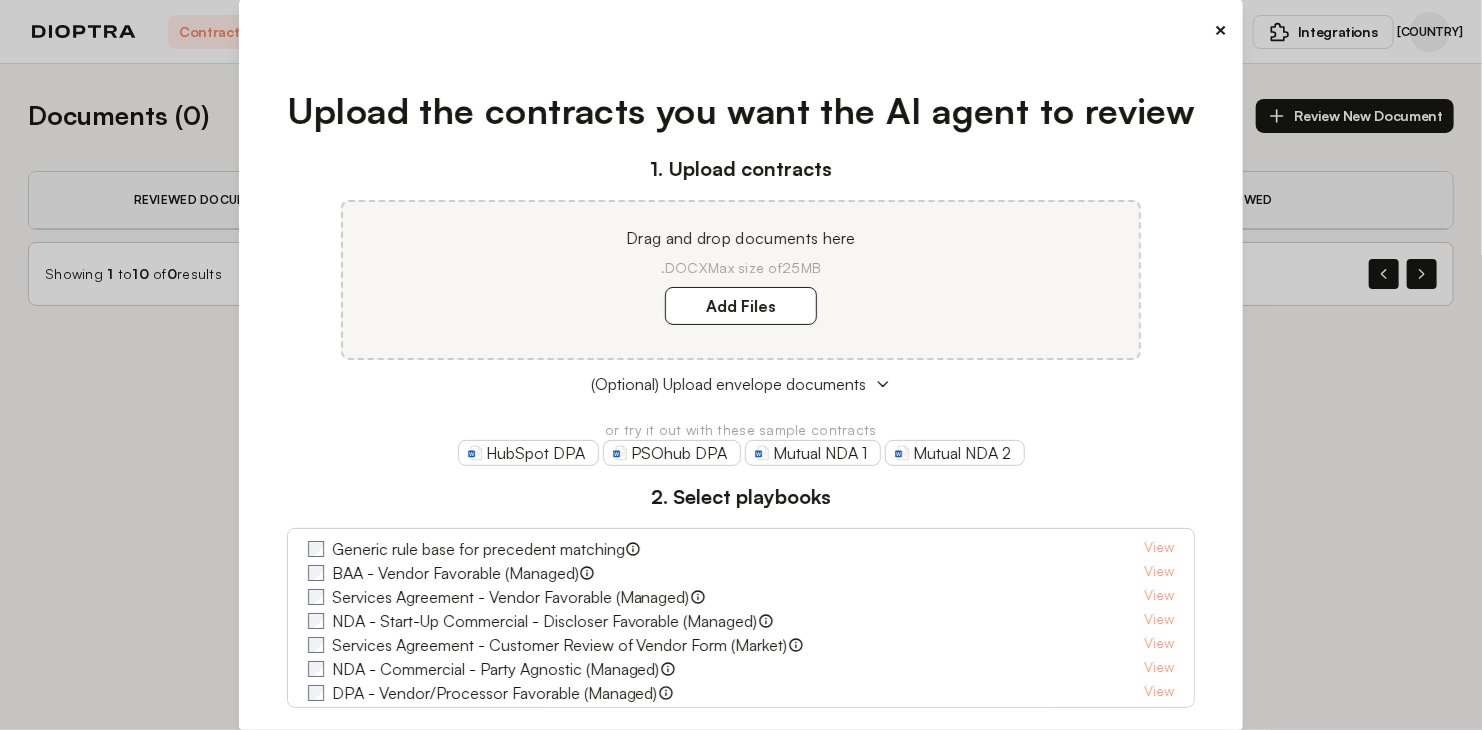 click on "×" at bounding box center [741, 30] 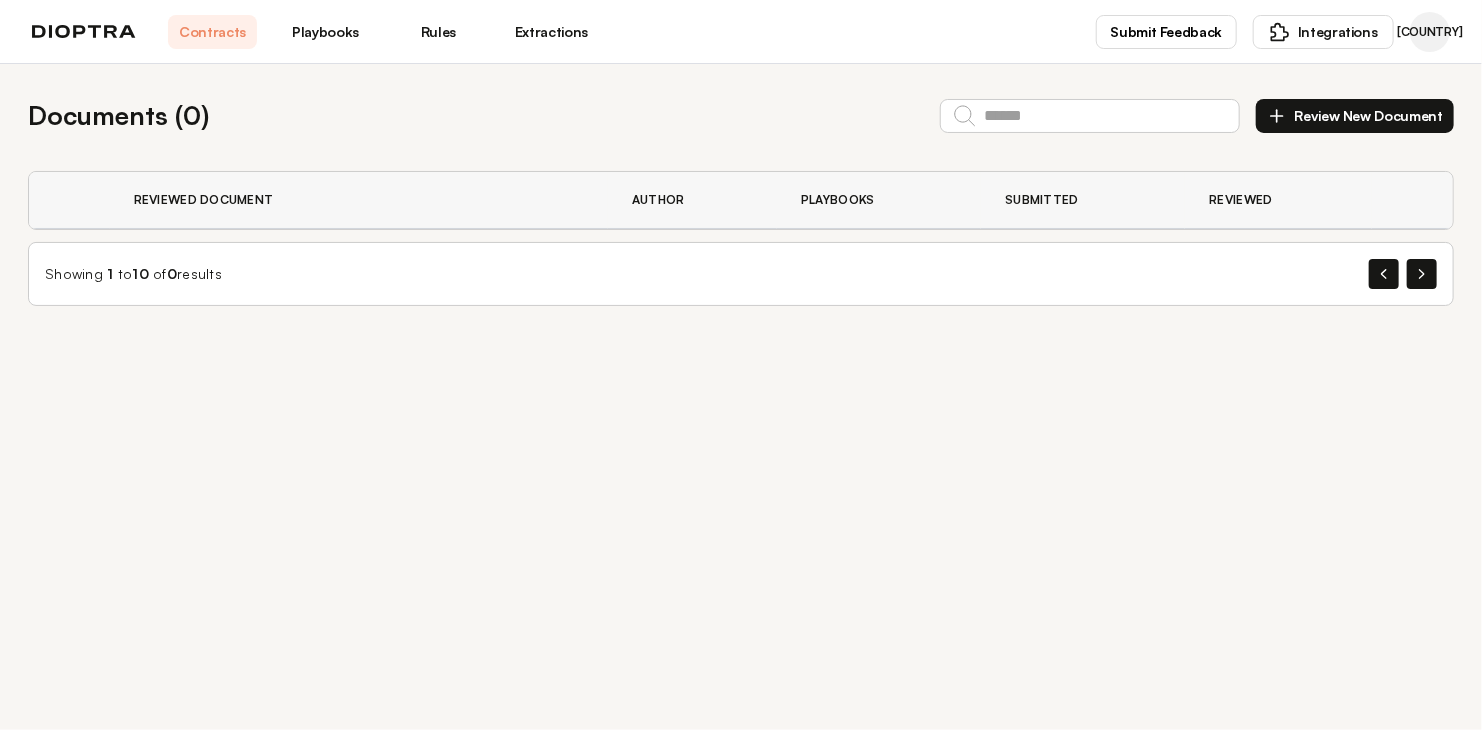 click on "Playbooks" at bounding box center [325, 32] 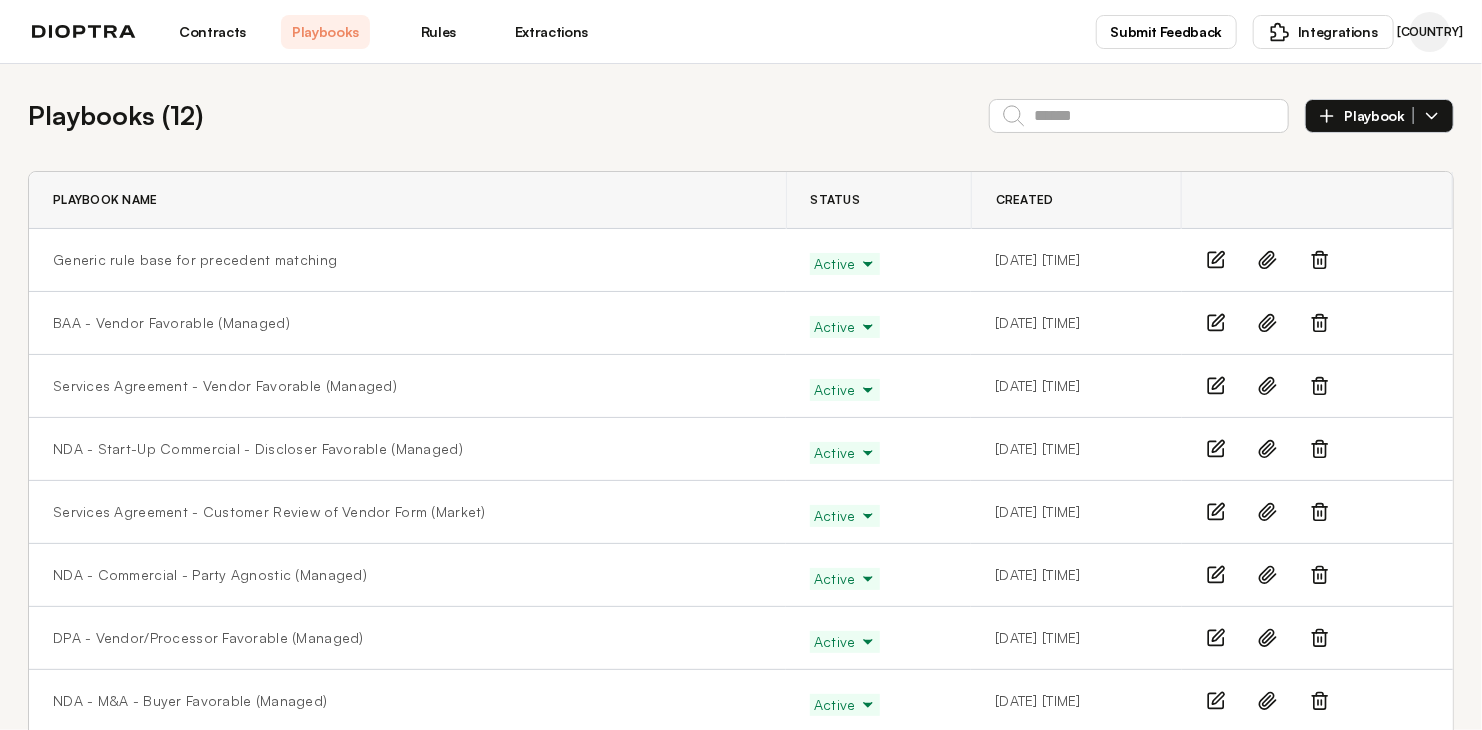 click on "Generic rule base for precedent matching" at bounding box center (407, 260) 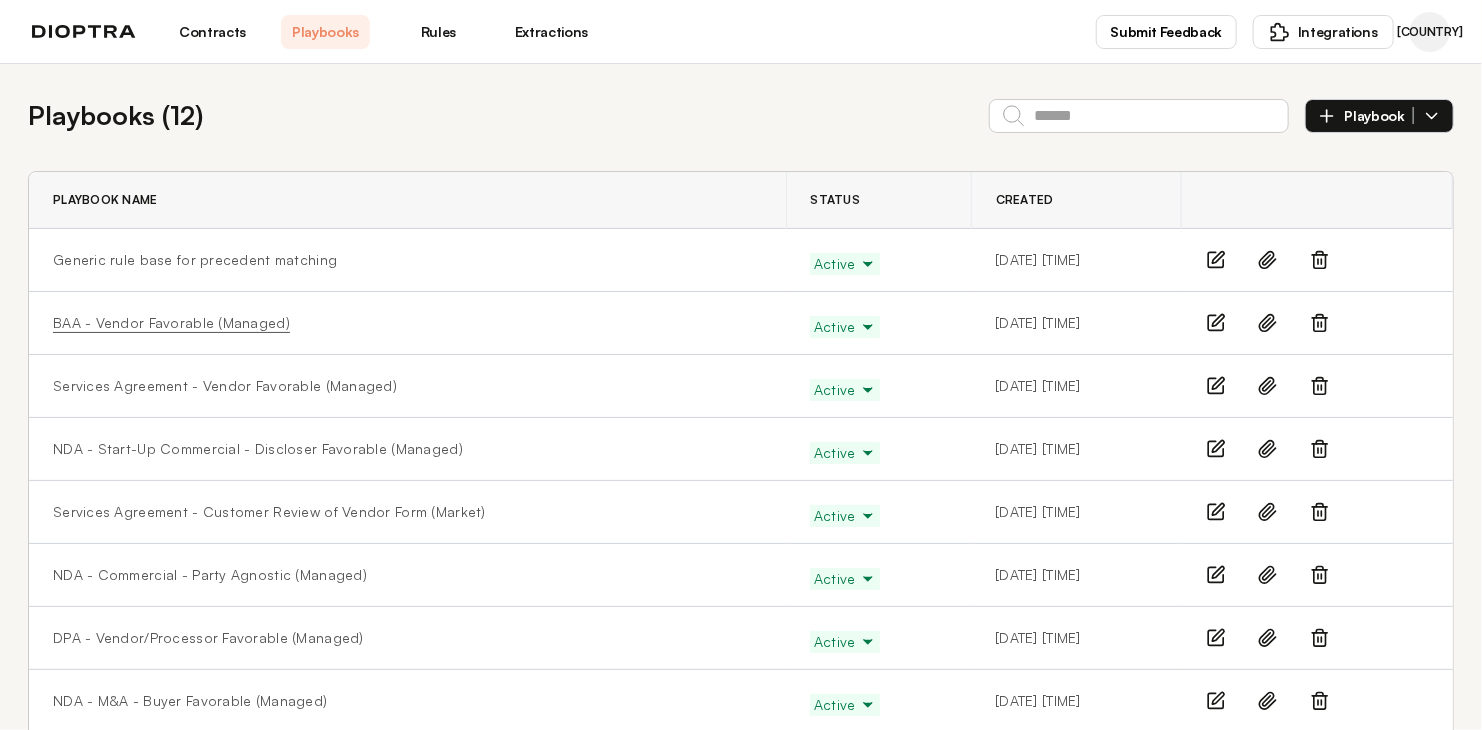 click on "BAA - Vendor Favorable (Managed)" at bounding box center (171, 323) 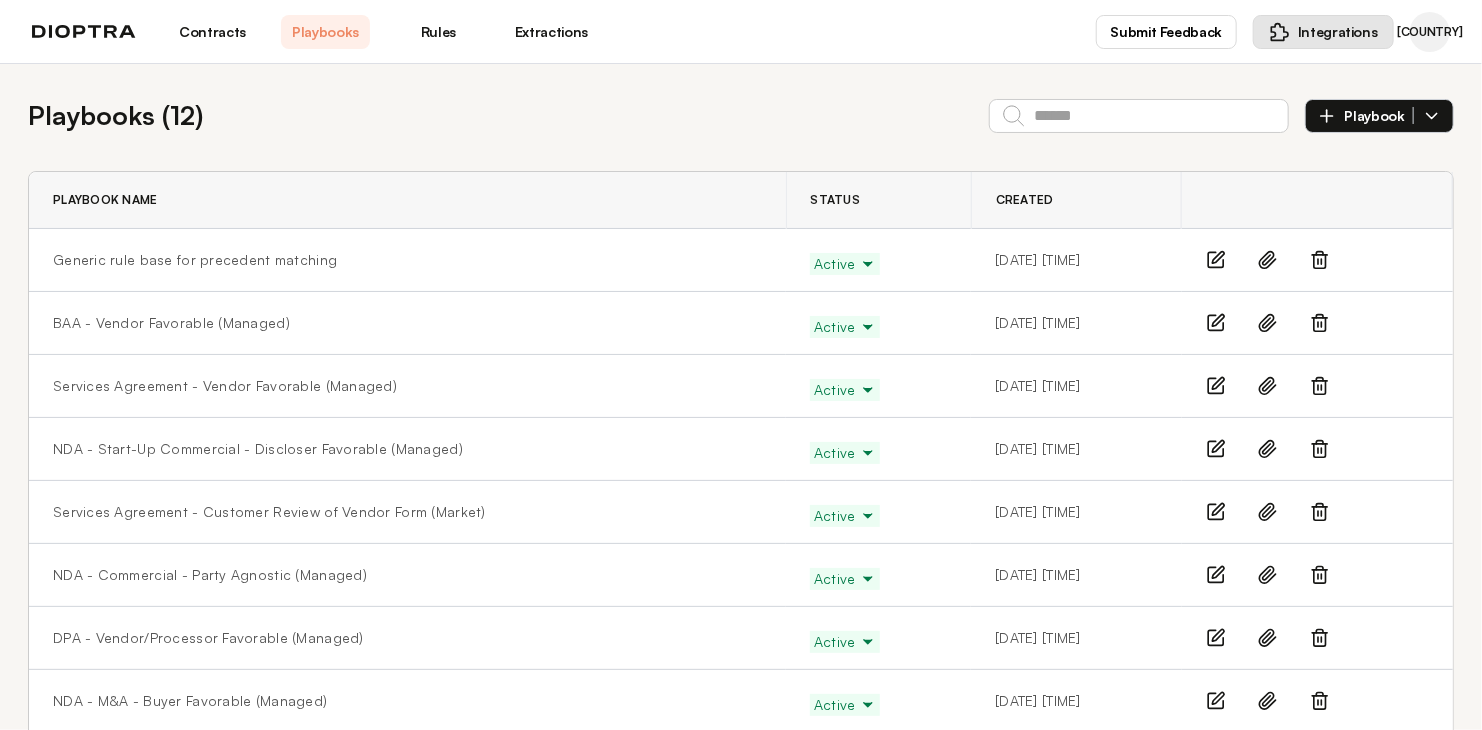 click on "Integrations" at bounding box center [1338, 32] 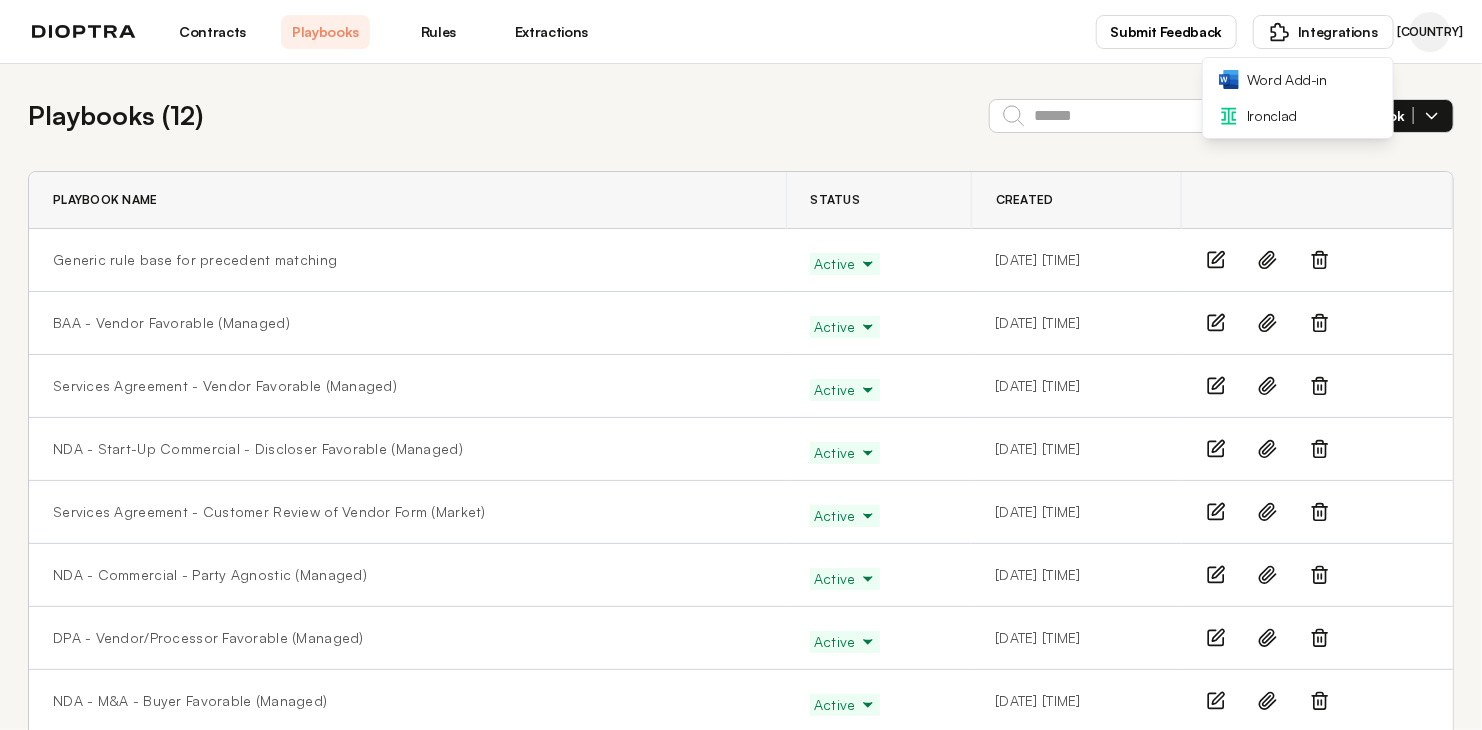 click on "[COUNTRY]" at bounding box center [1430, 32] 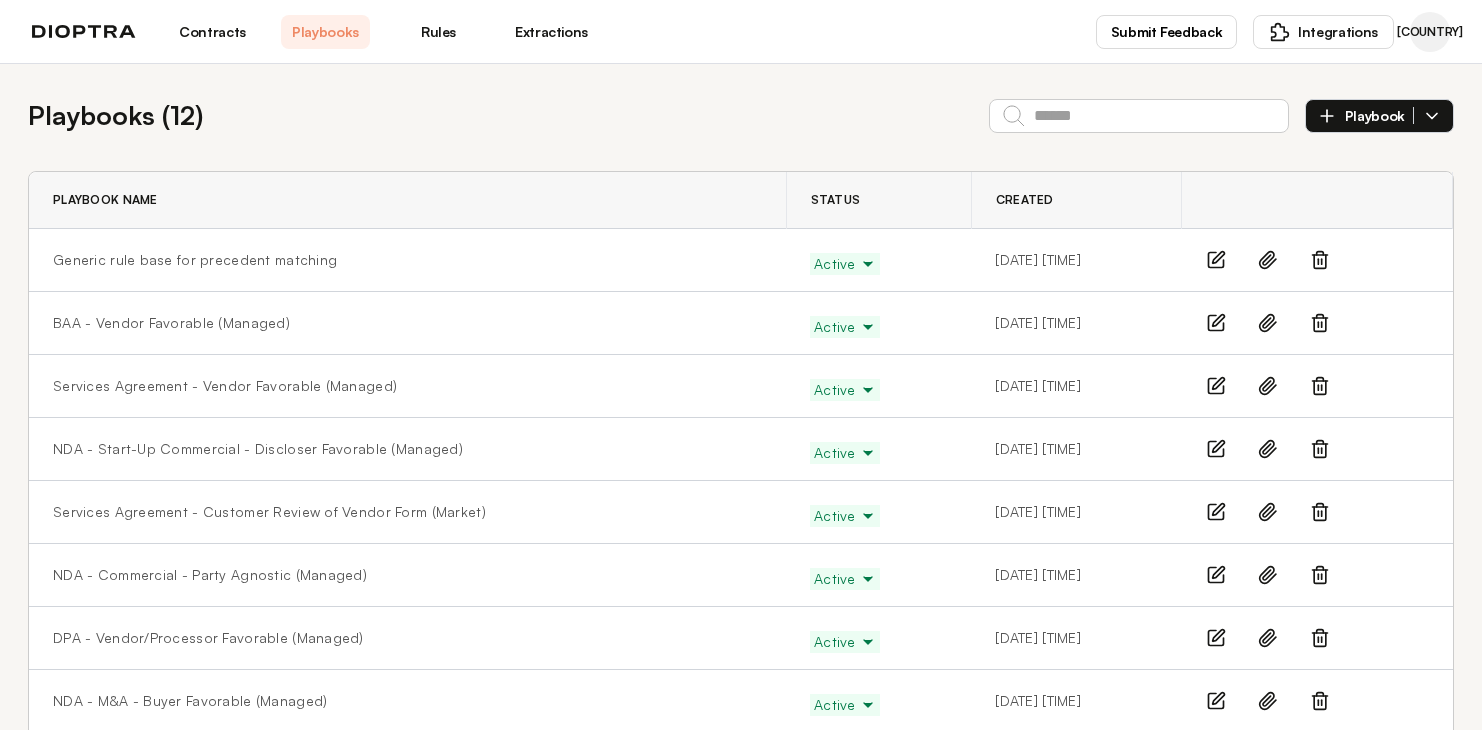 scroll, scrollTop: 0, scrollLeft: 0, axis: both 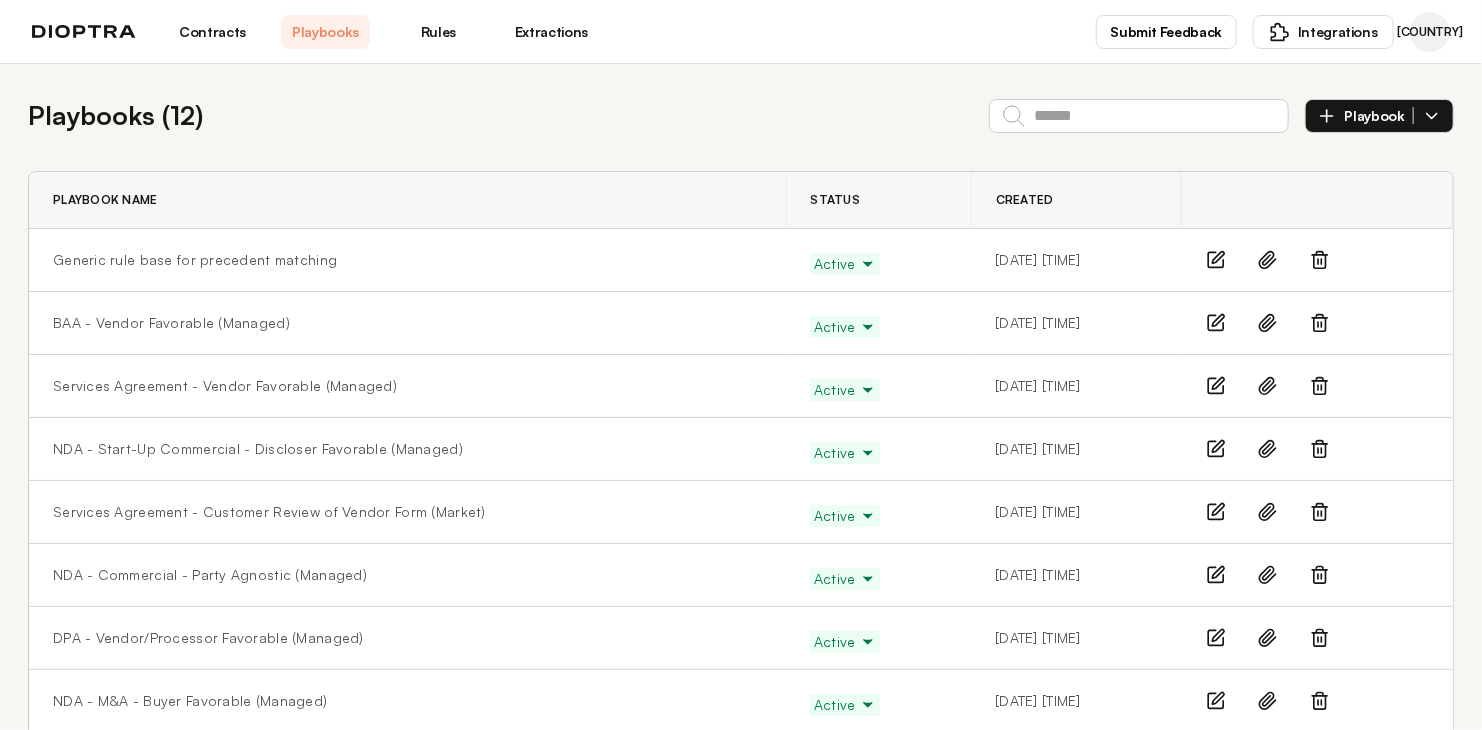 click on "Rules" at bounding box center (438, 32) 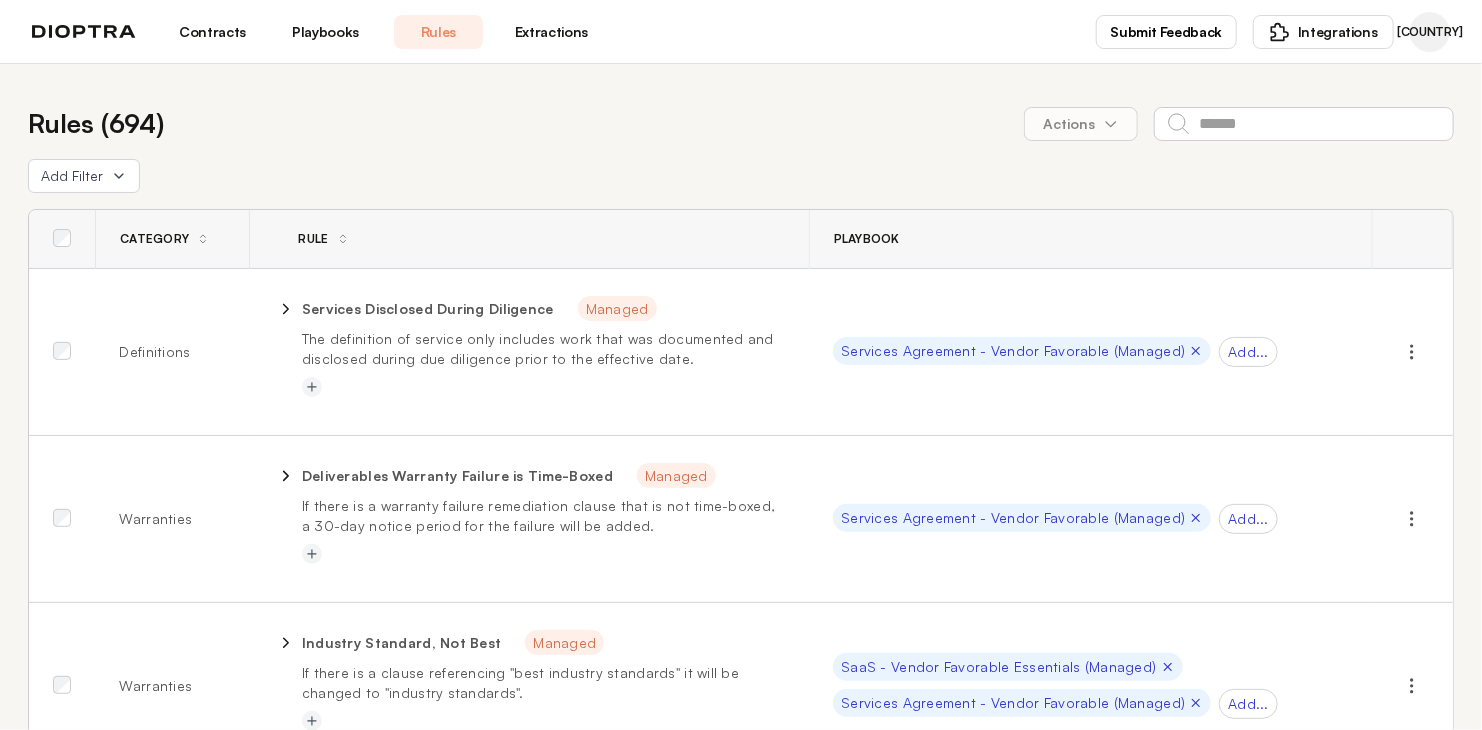 click on "Contracts" at bounding box center [212, 32] 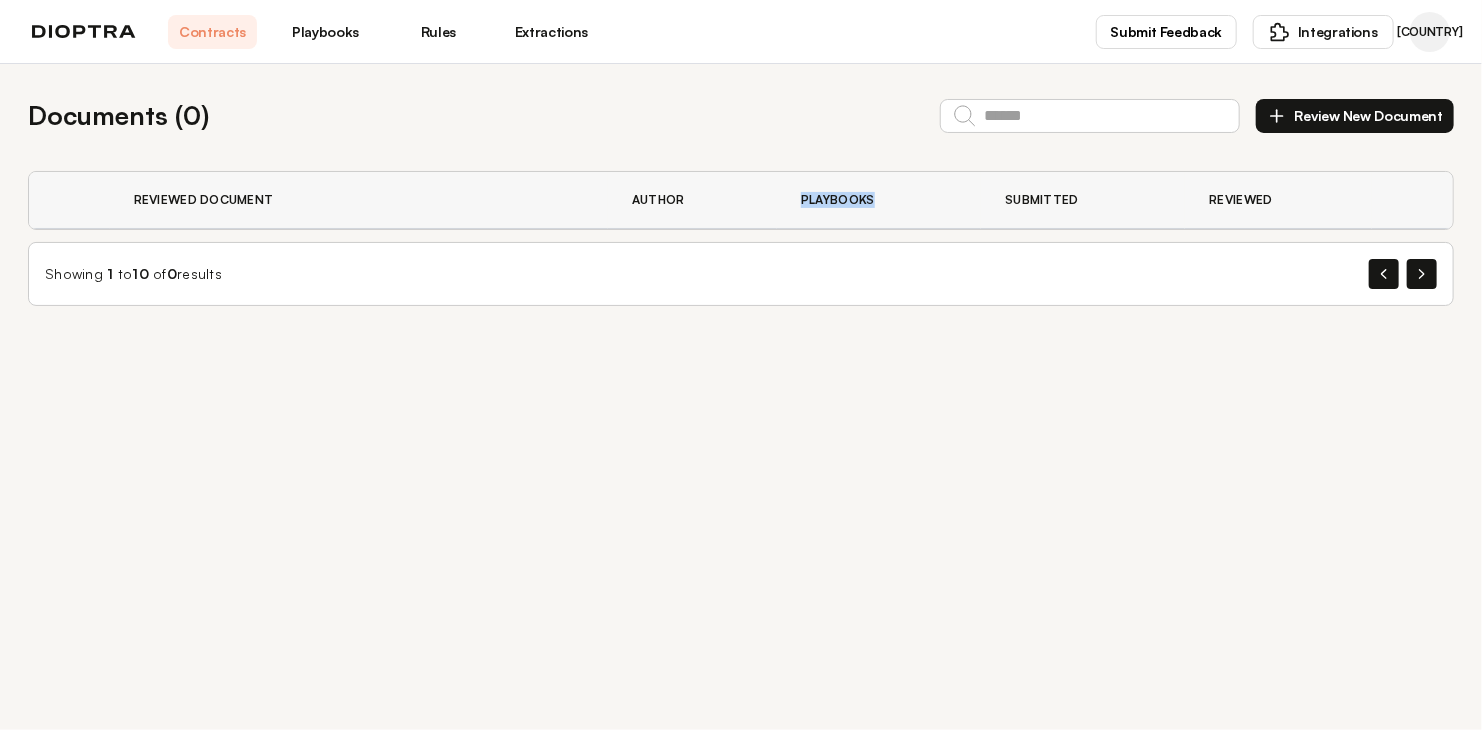 drag, startPoint x: 873, startPoint y: 199, endPoint x: 800, endPoint y: 197, distance: 73.02739 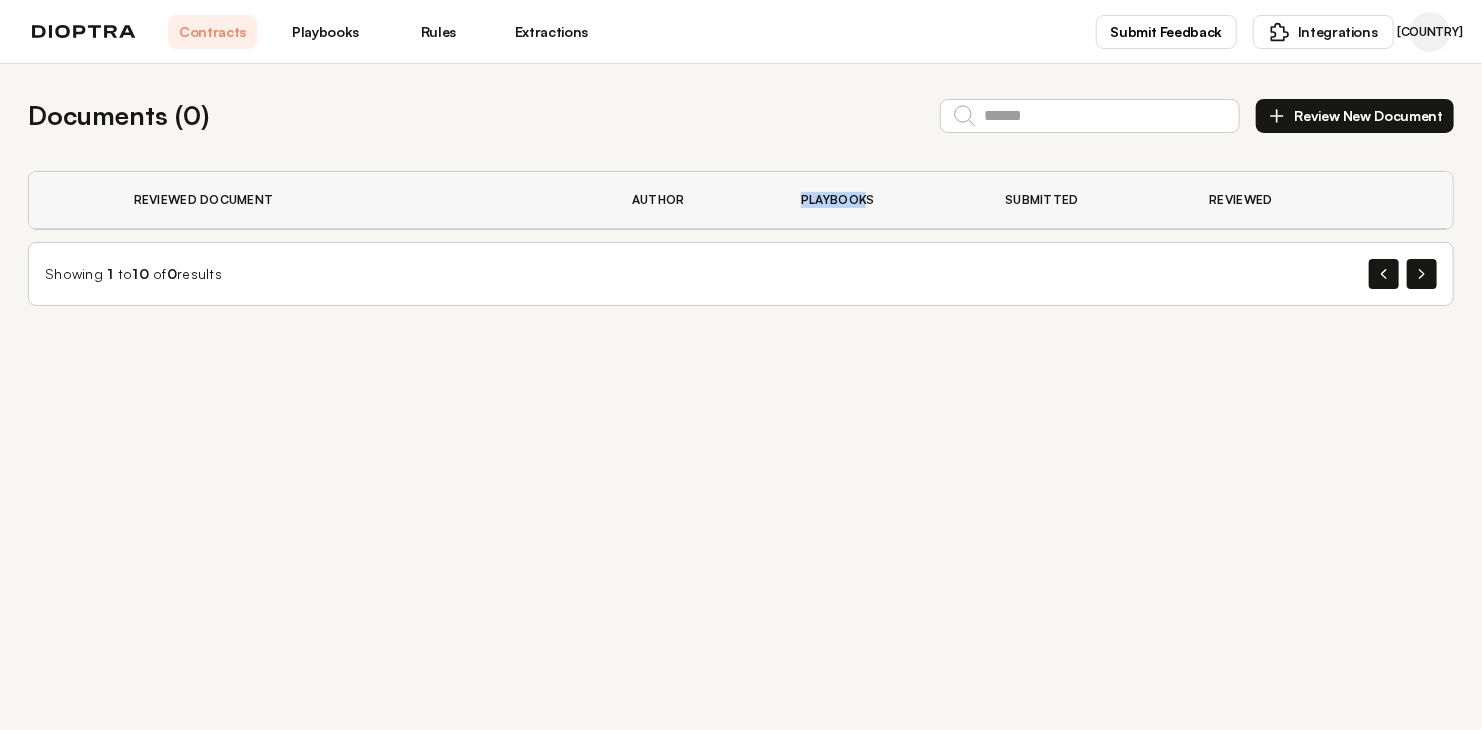 drag, startPoint x: 795, startPoint y: 194, endPoint x: 867, endPoint y: 197, distance: 72.06247 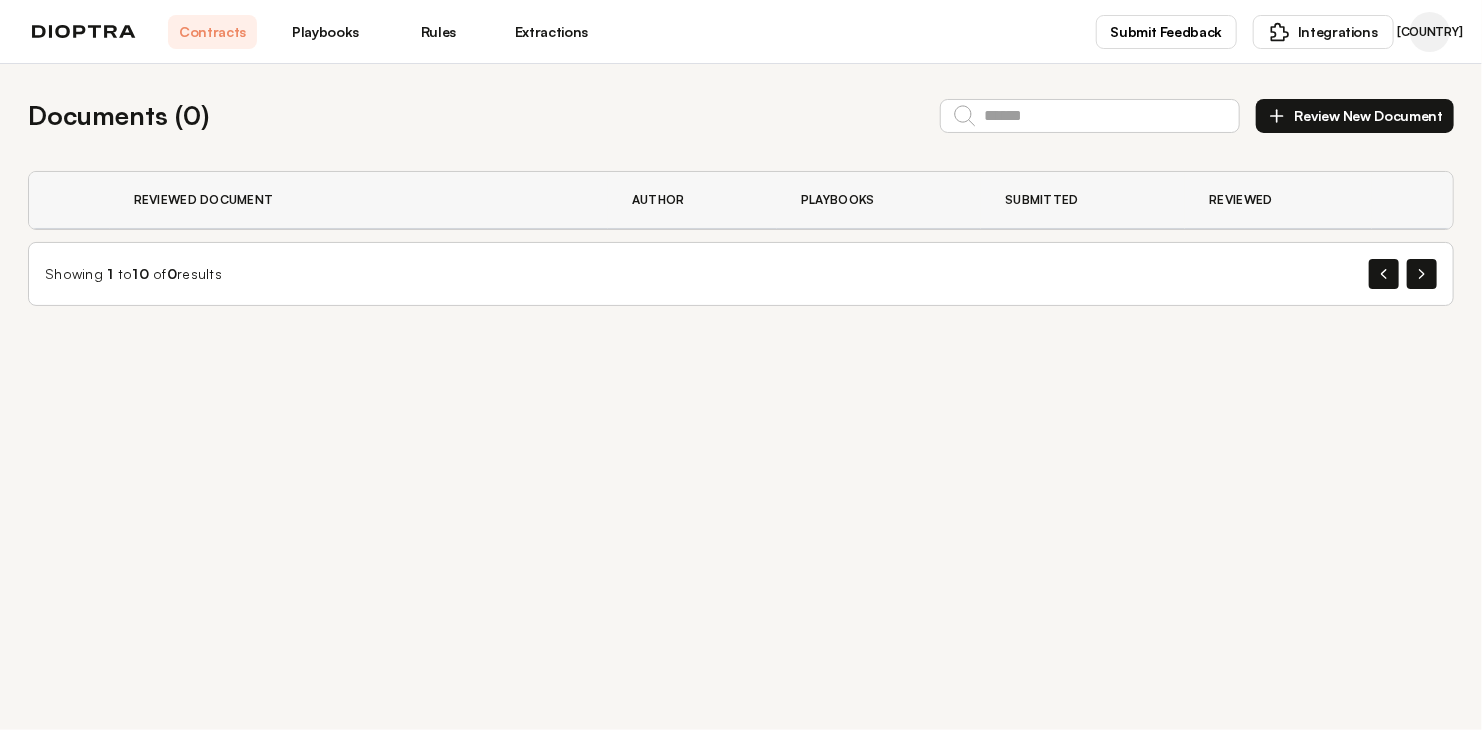 click on "Showing   1   to  10   of  0  results" at bounding box center (741, 274) 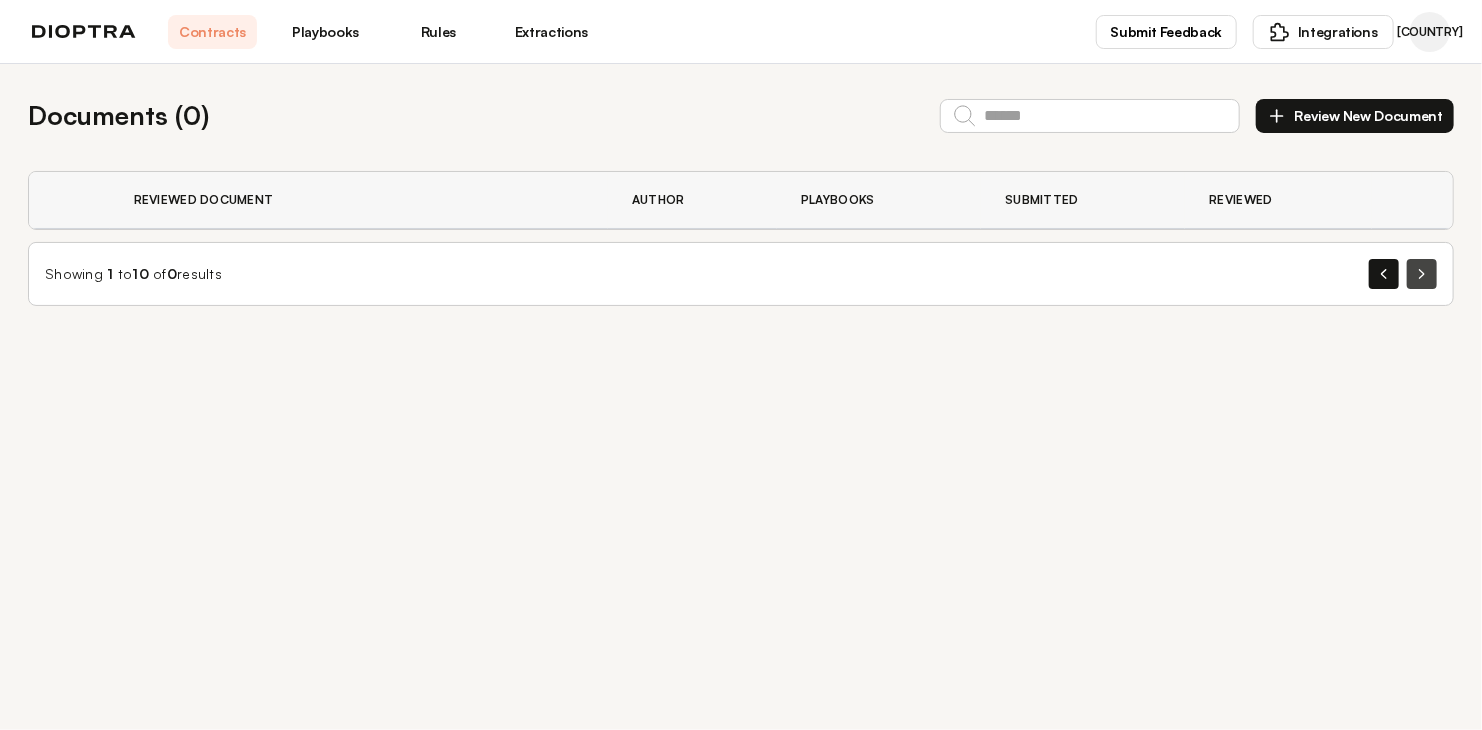 click at bounding box center [1422, 274] 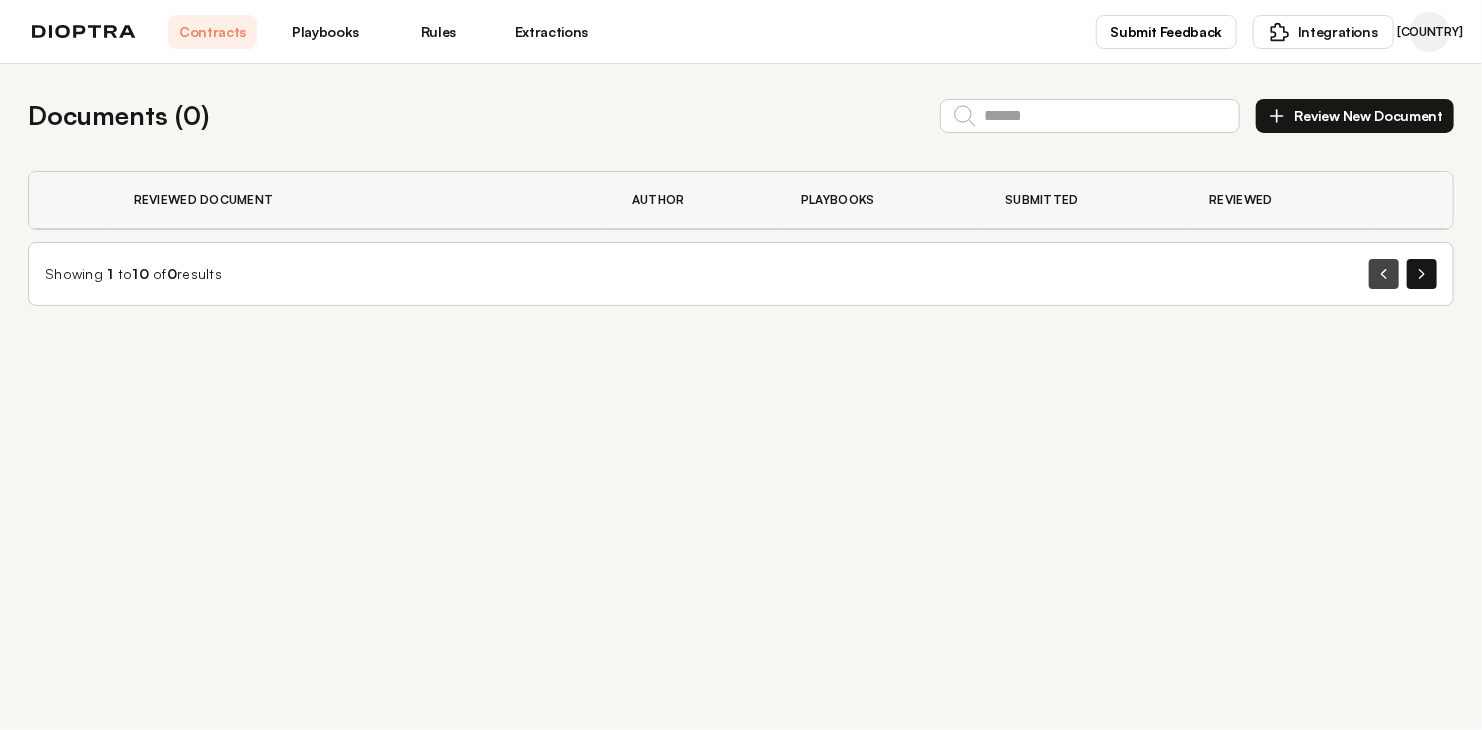 click at bounding box center (1384, 274) 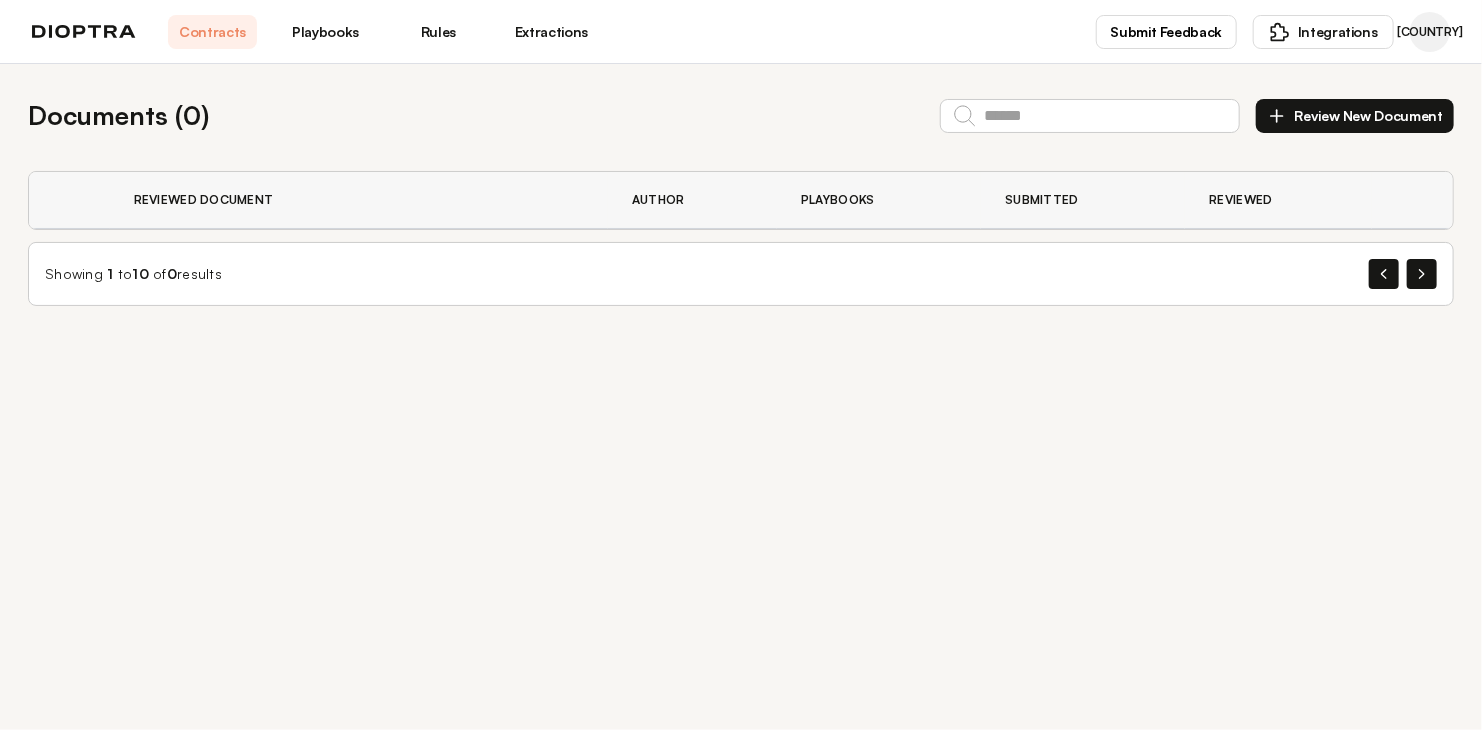 click on "Showing   1   to  10   of  0  results" at bounding box center [741, 274] 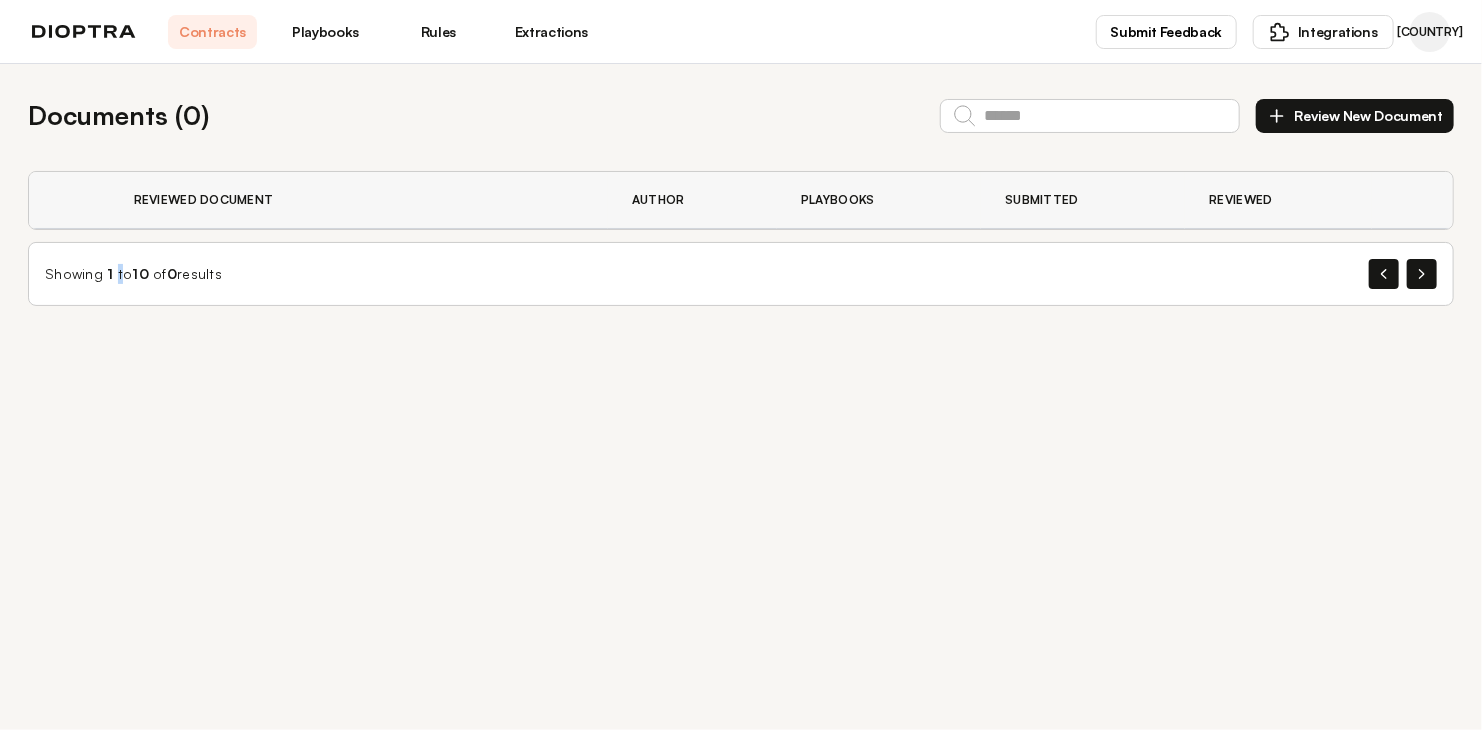 drag, startPoint x: 120, startPoint y: 278, endPoint x: 112, endPoint y: 267, distance: 13.601471 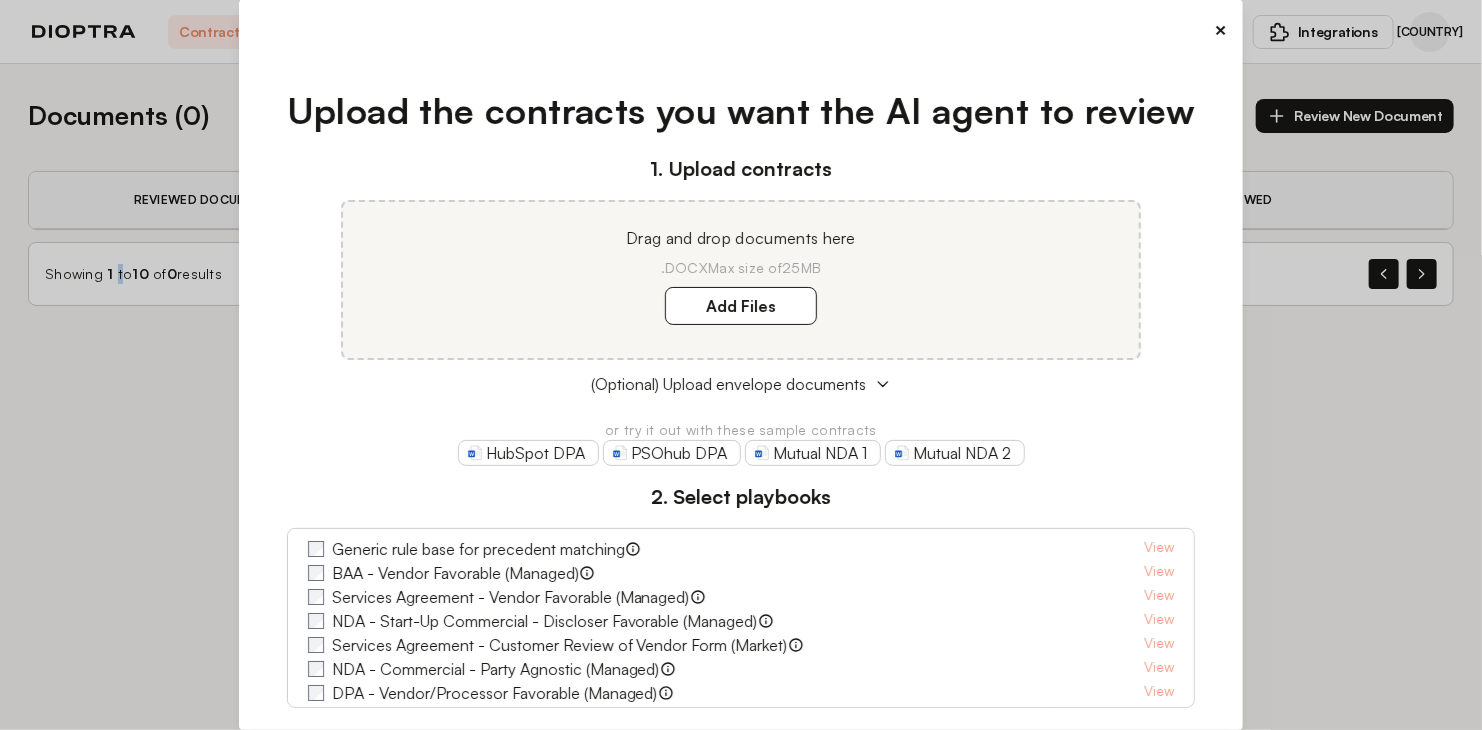 scroll, scrollTop: 100, scrollLeft: 0, axis: vertical 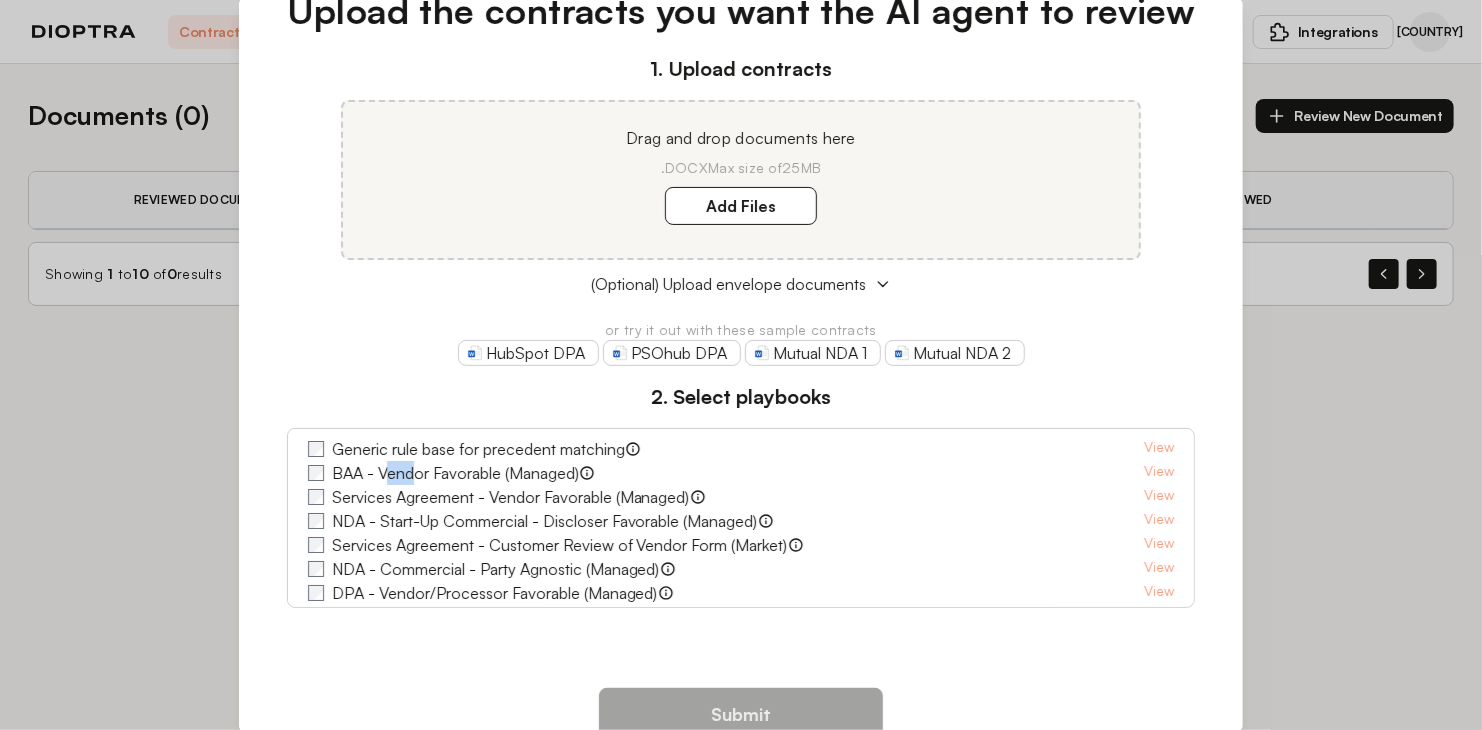 drag, startPoint x: 378, startPoint y: 469, endPoint x: 411, endPoint y: 470, distance: 33.01515 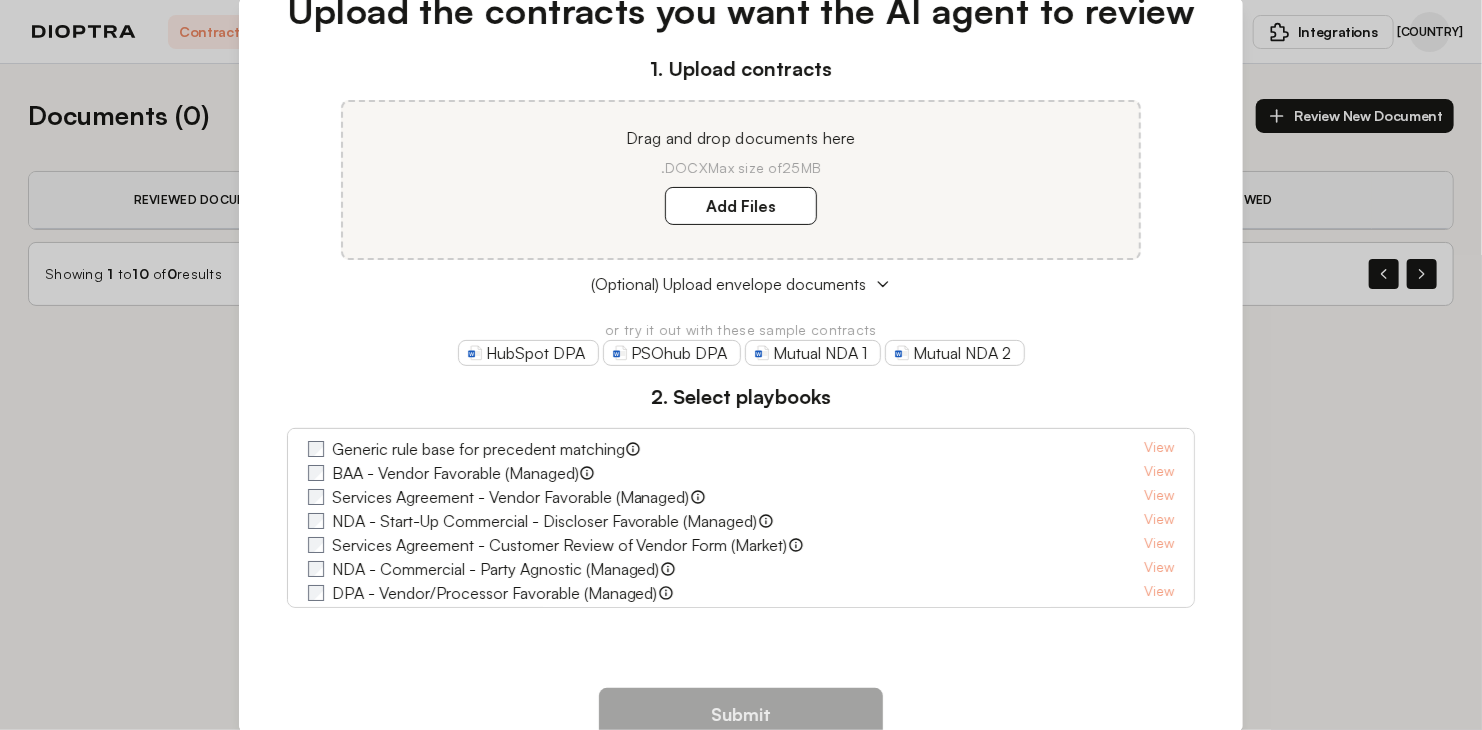 click on "BAA - Vendor Favorable (Managed)" at bounding box center [455, 473] 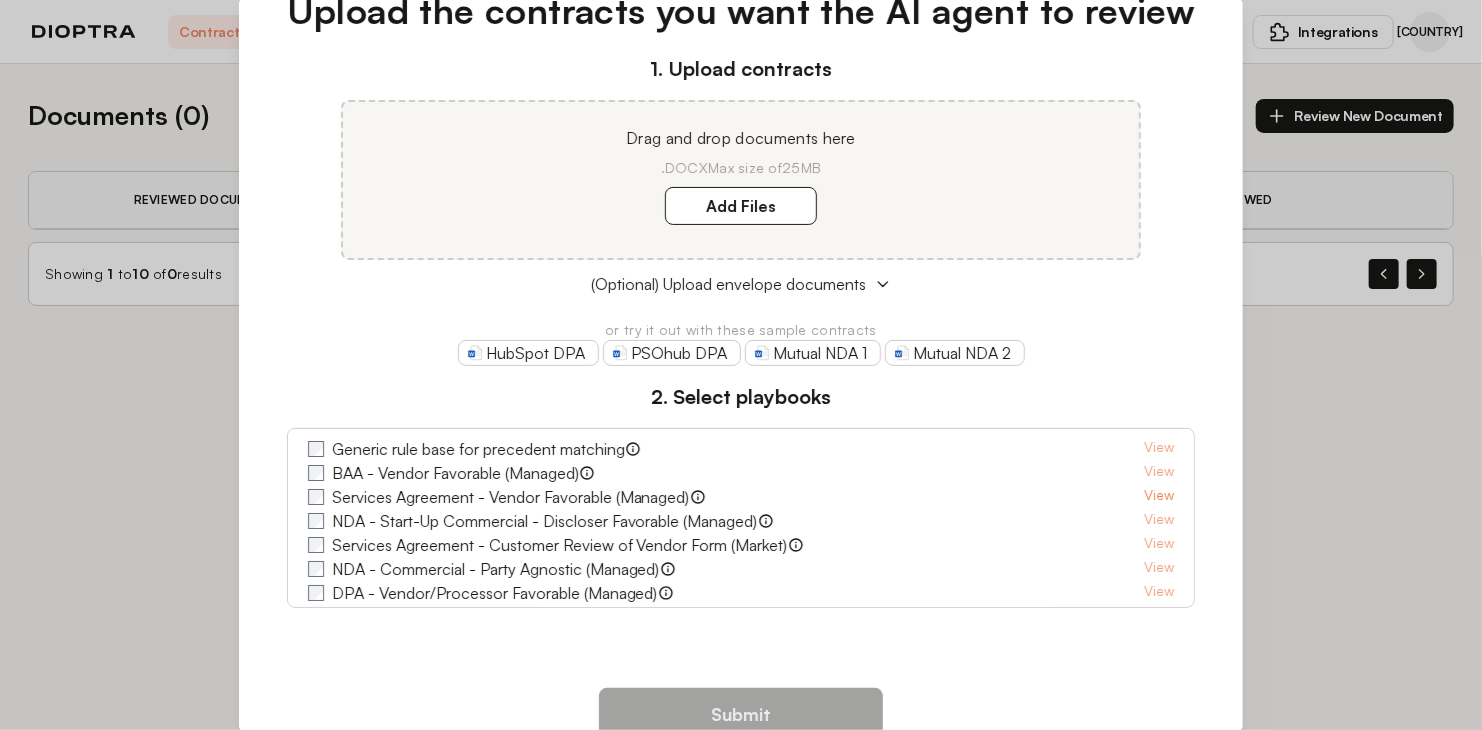 click on "View" at bounding box center [1159, 497] 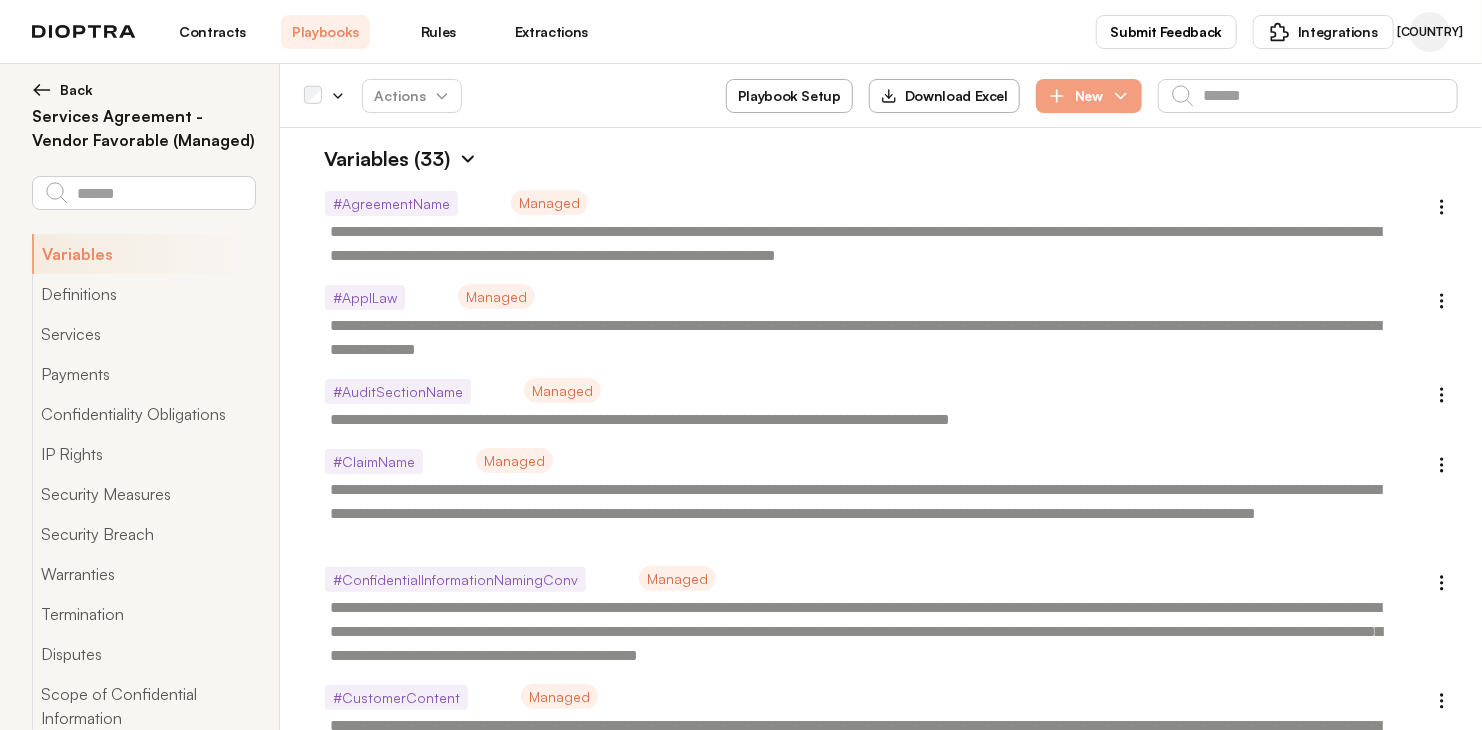 click at bounding box center [42, 90] 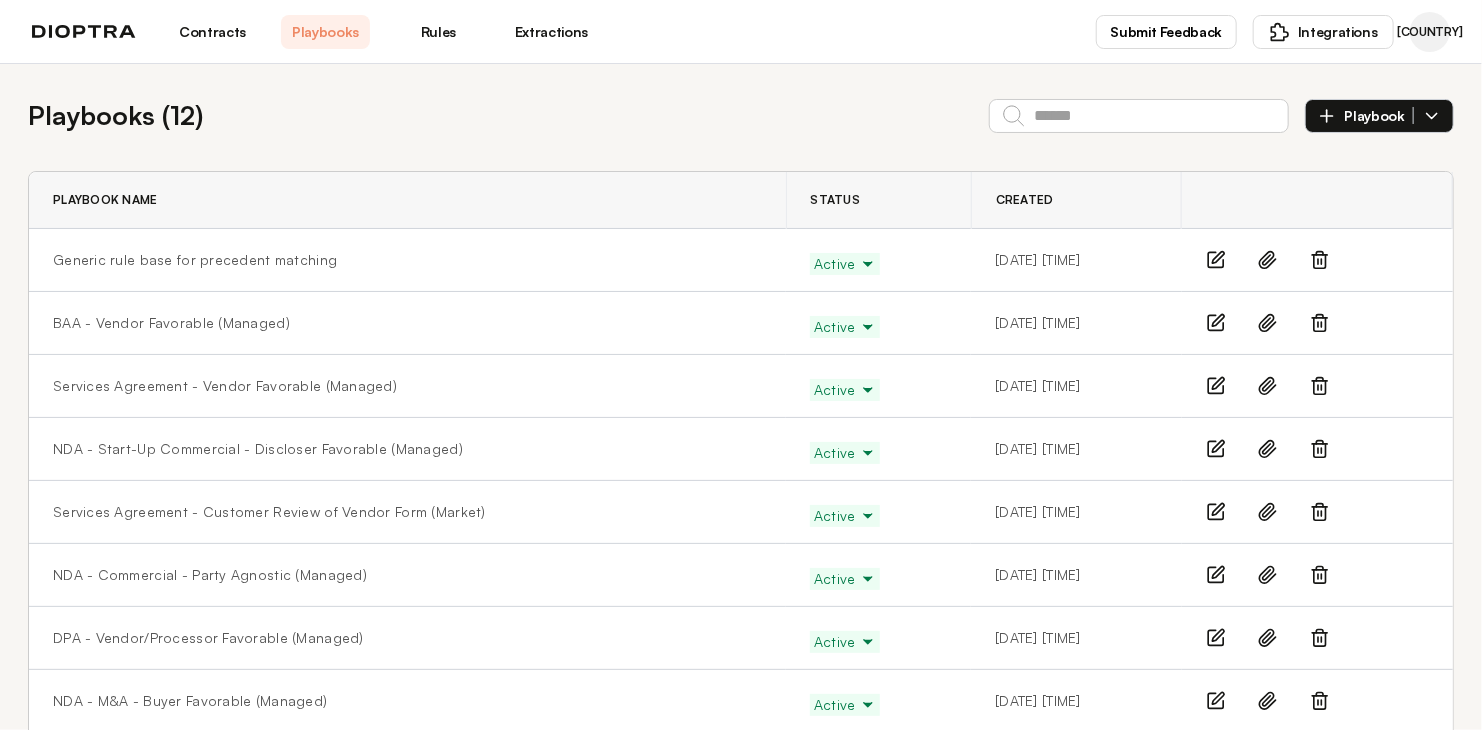 click on "Playbooks" at bounding box center [325, 32] 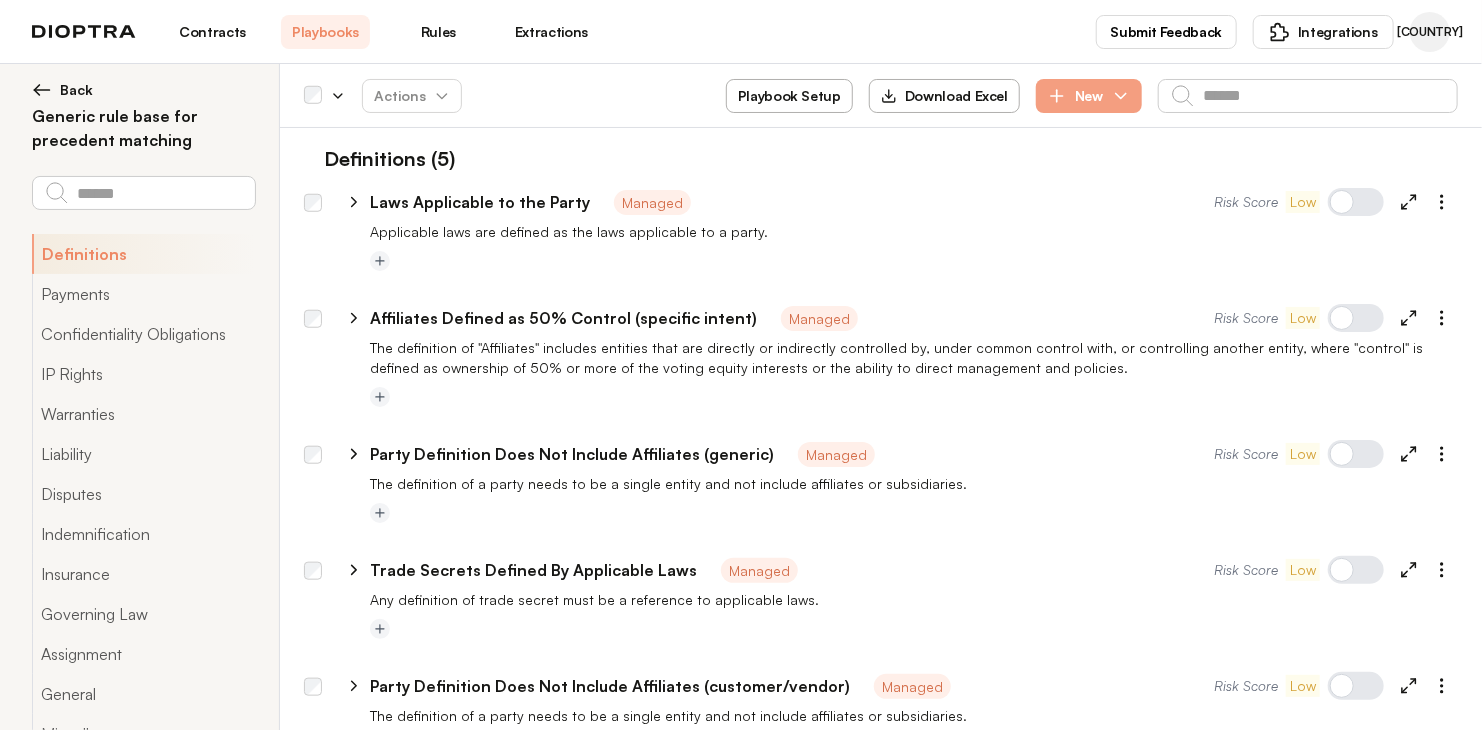 click at bounding box center [42, 90] 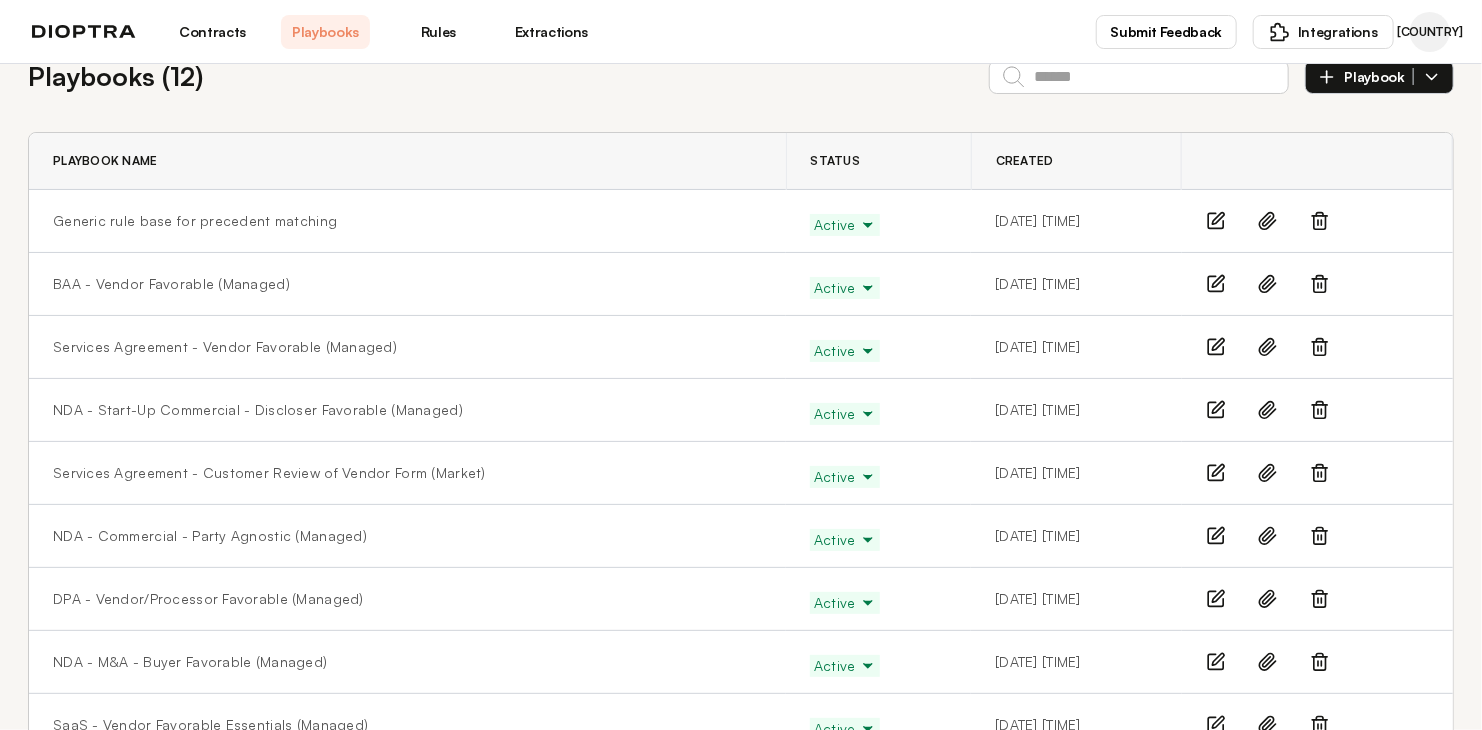scroll, scrollTop: 0, scrollLeft: 0, axis: both 